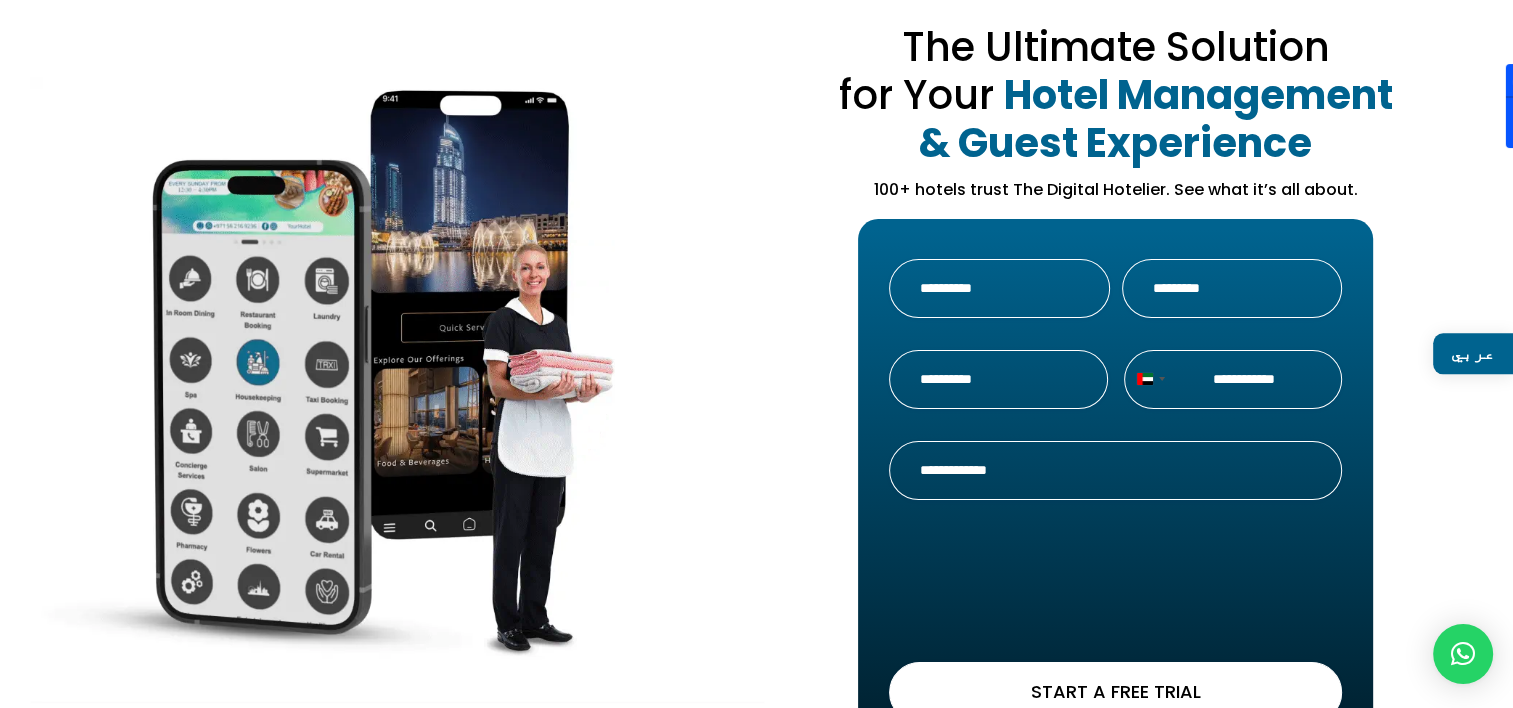 scroll, scrollTop: 200, scrollLeft: 0, axis: vertical 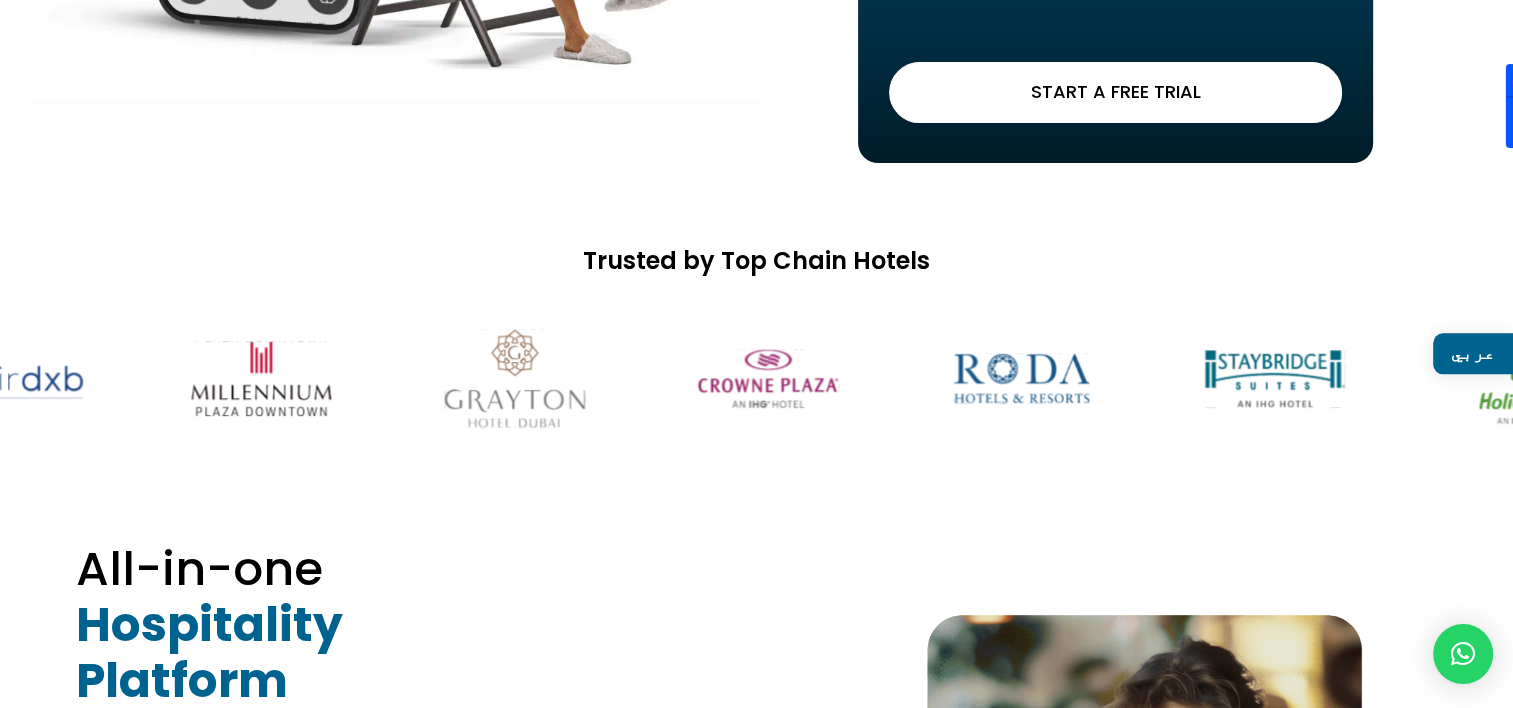 drag, startPoint x: 1236, startPoint y: 402, endPoint x: 755, endPoint y: 404, distance: 481.00415 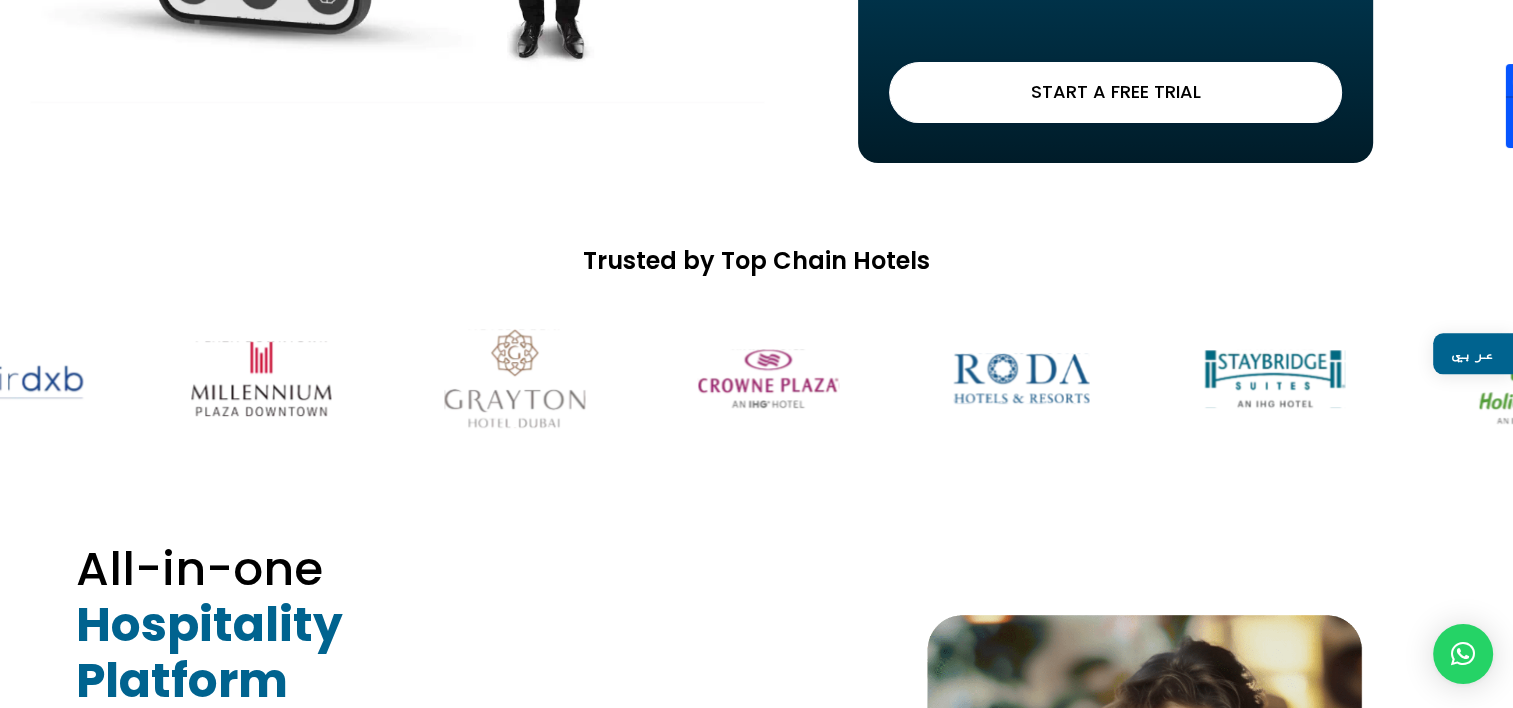 click at bounding box center (768, 378) 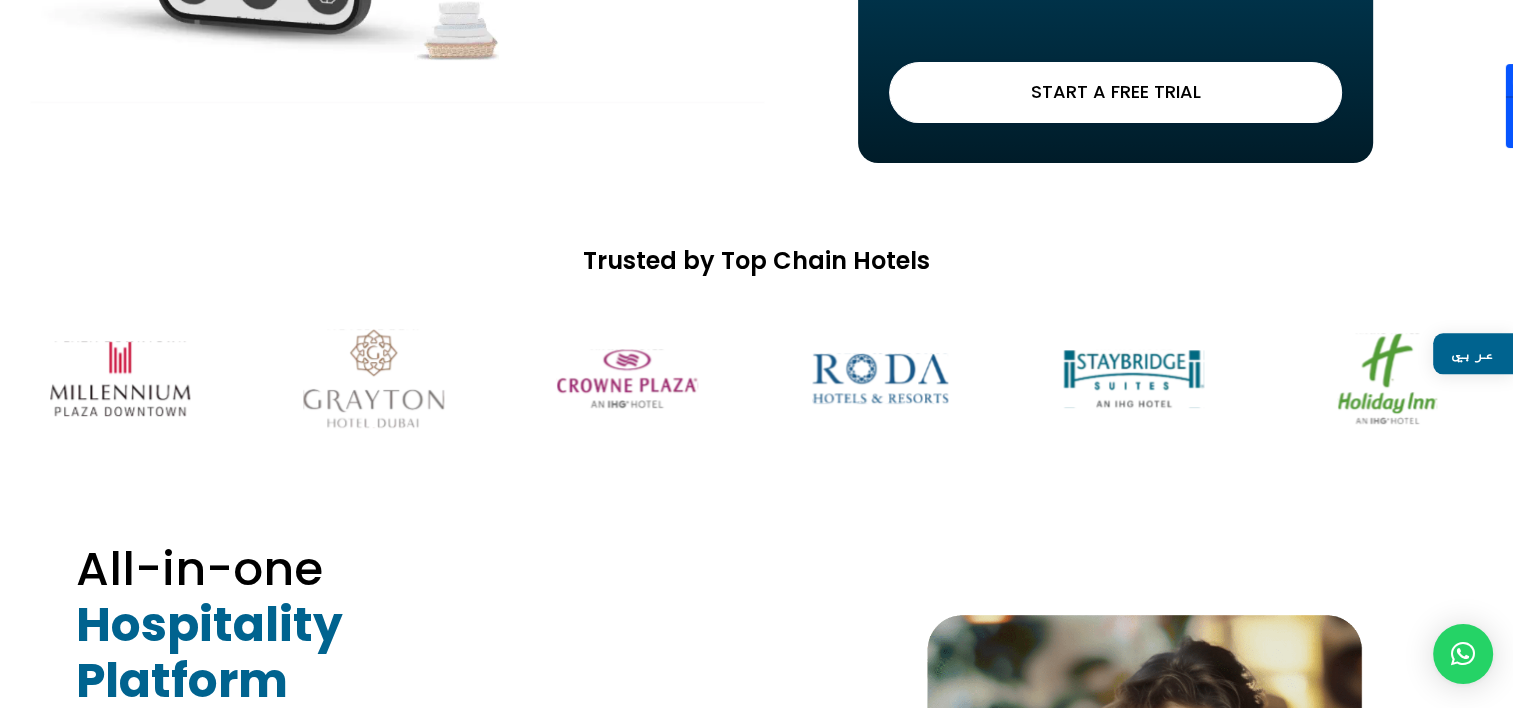 drag, startPoint x: 1041, startPoint y: 382, endPoint x: 813, endPoint y: 393, distance: 228.2652 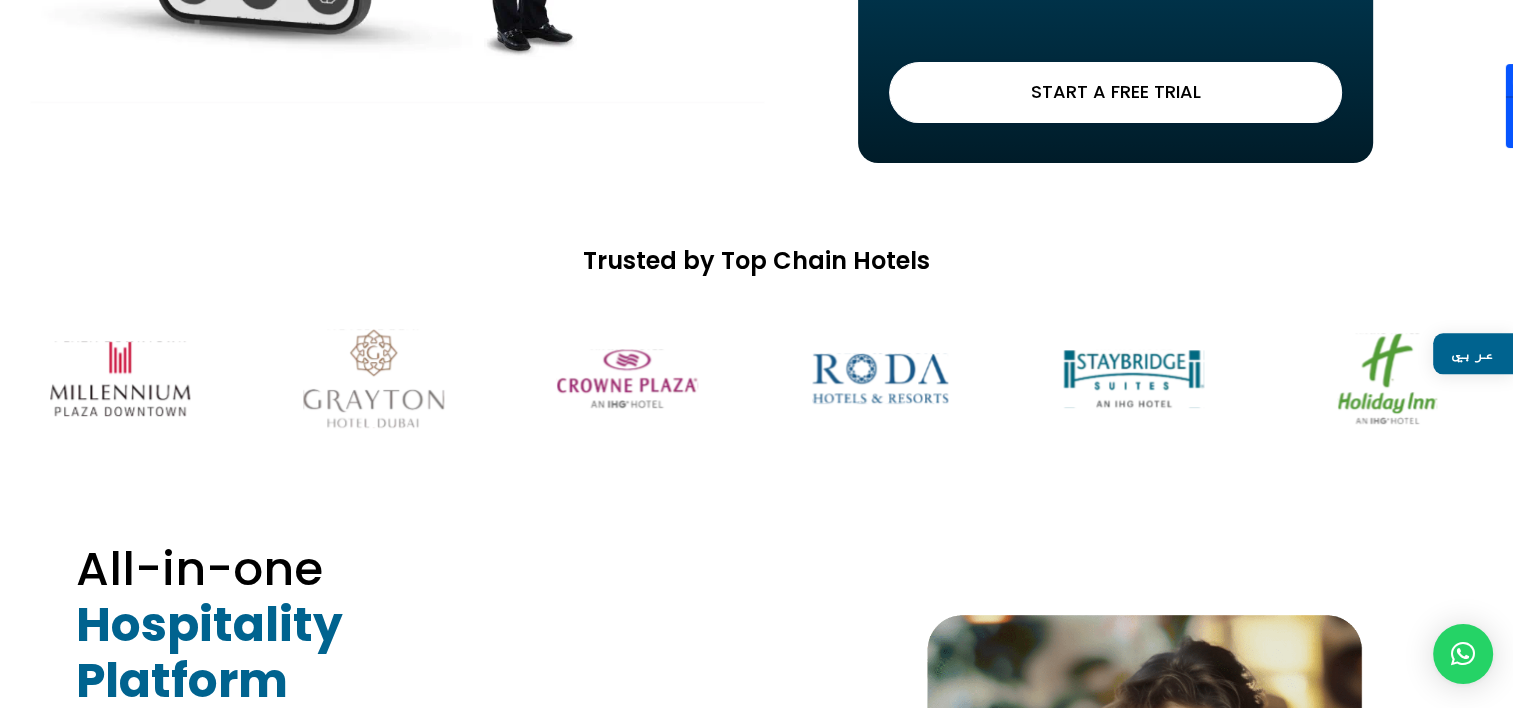 click at bounding box center [880, 378] 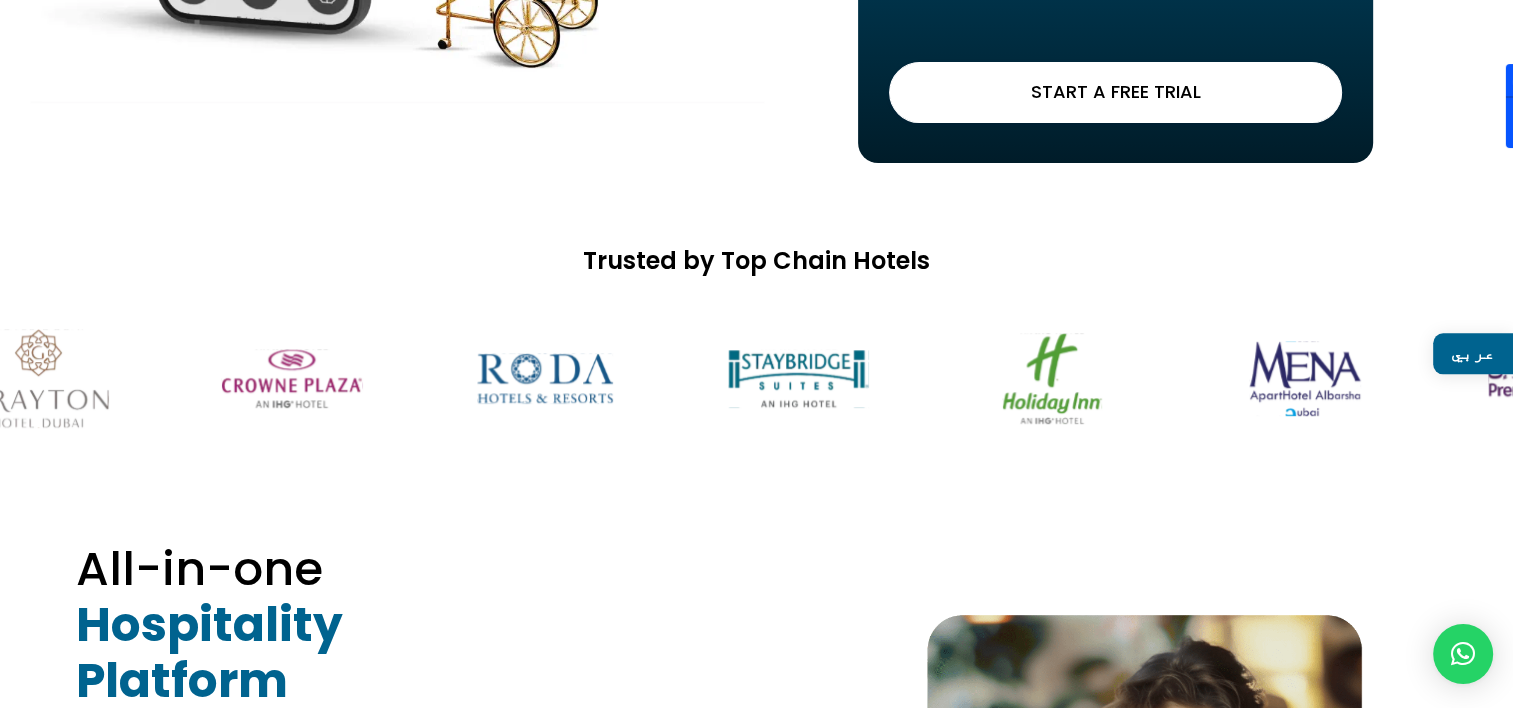 drag, startPoint x: 902, startPoint y: 388, endPoint x: 753, endPoint y: 389, distance: 149.00336 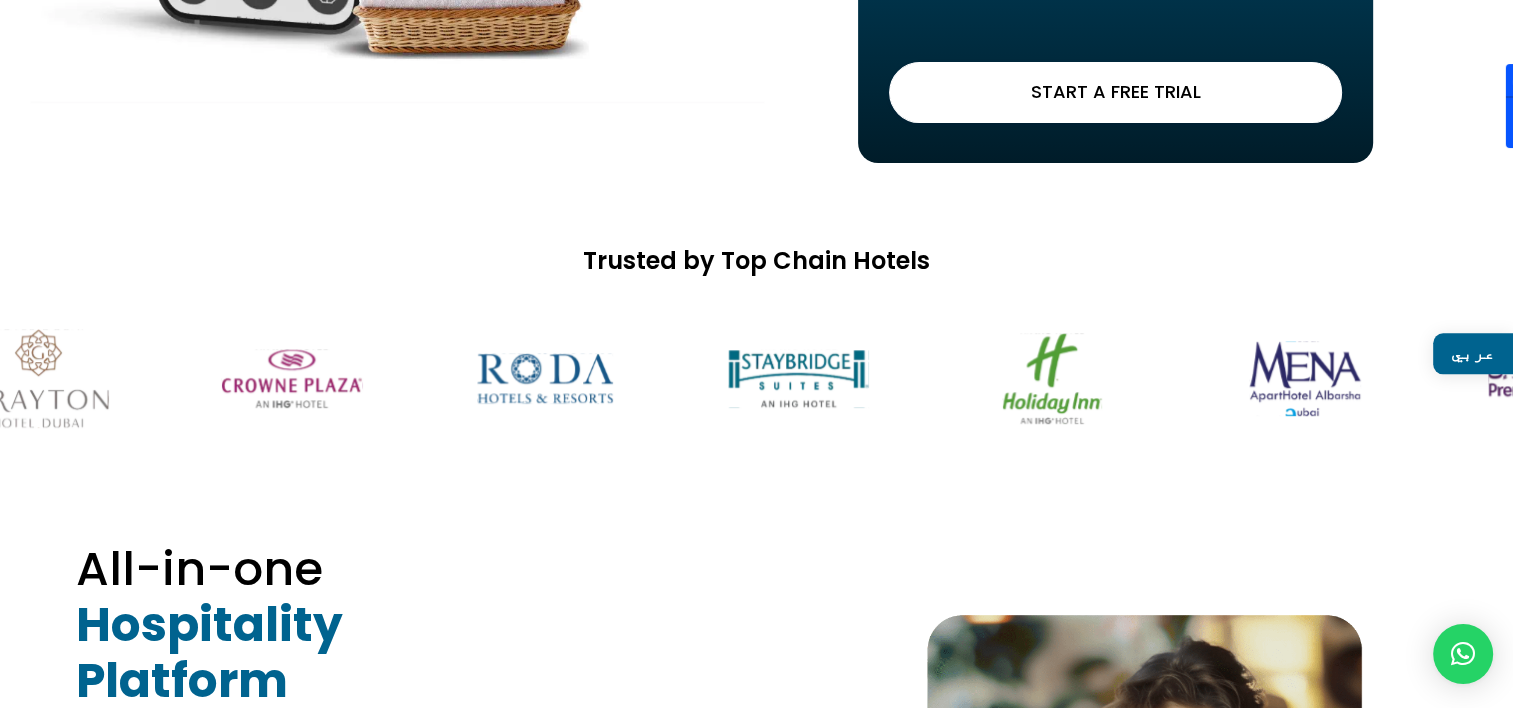 click at bounding box center [798, 378] 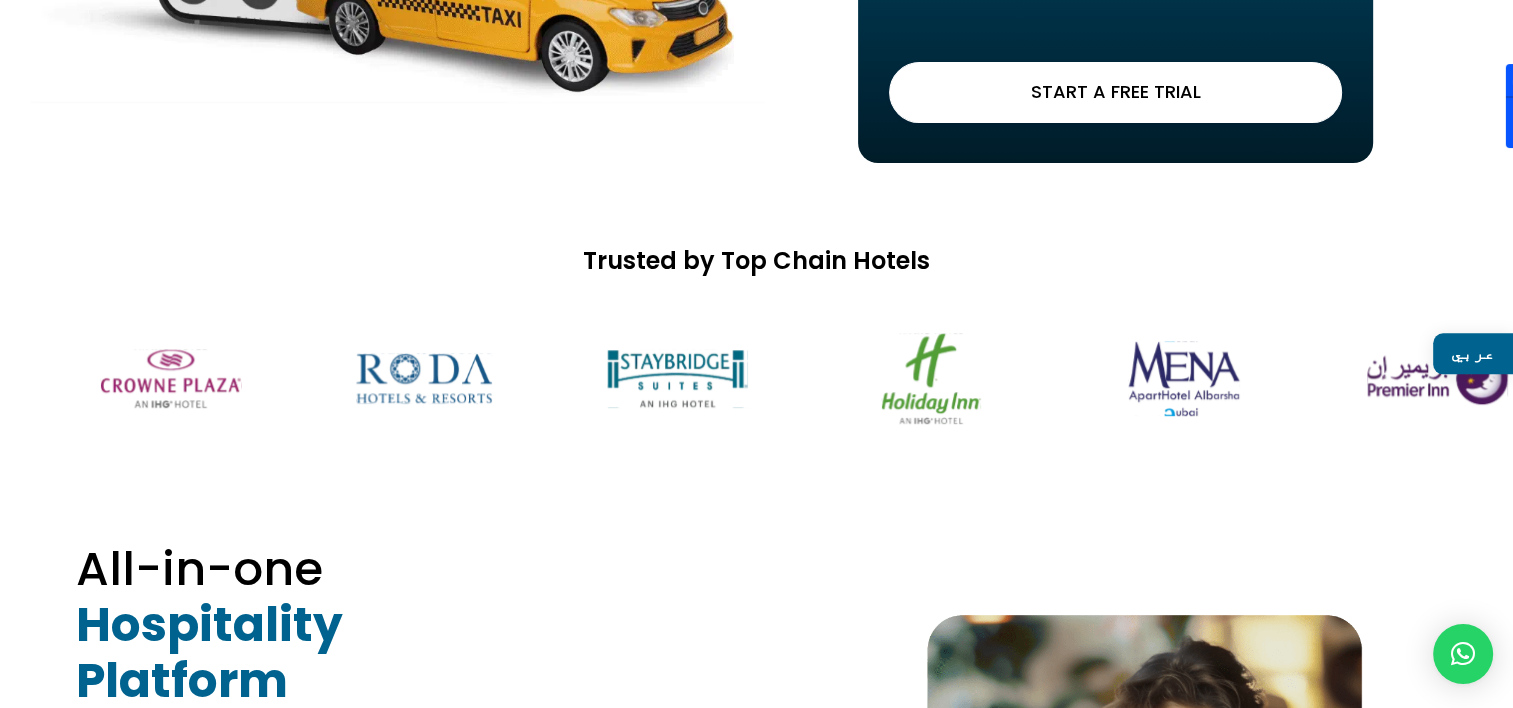 drag, startPoint x: 1059, startPoint y: 382, endPoint x: 808, endPoint y: 382, distance: 251 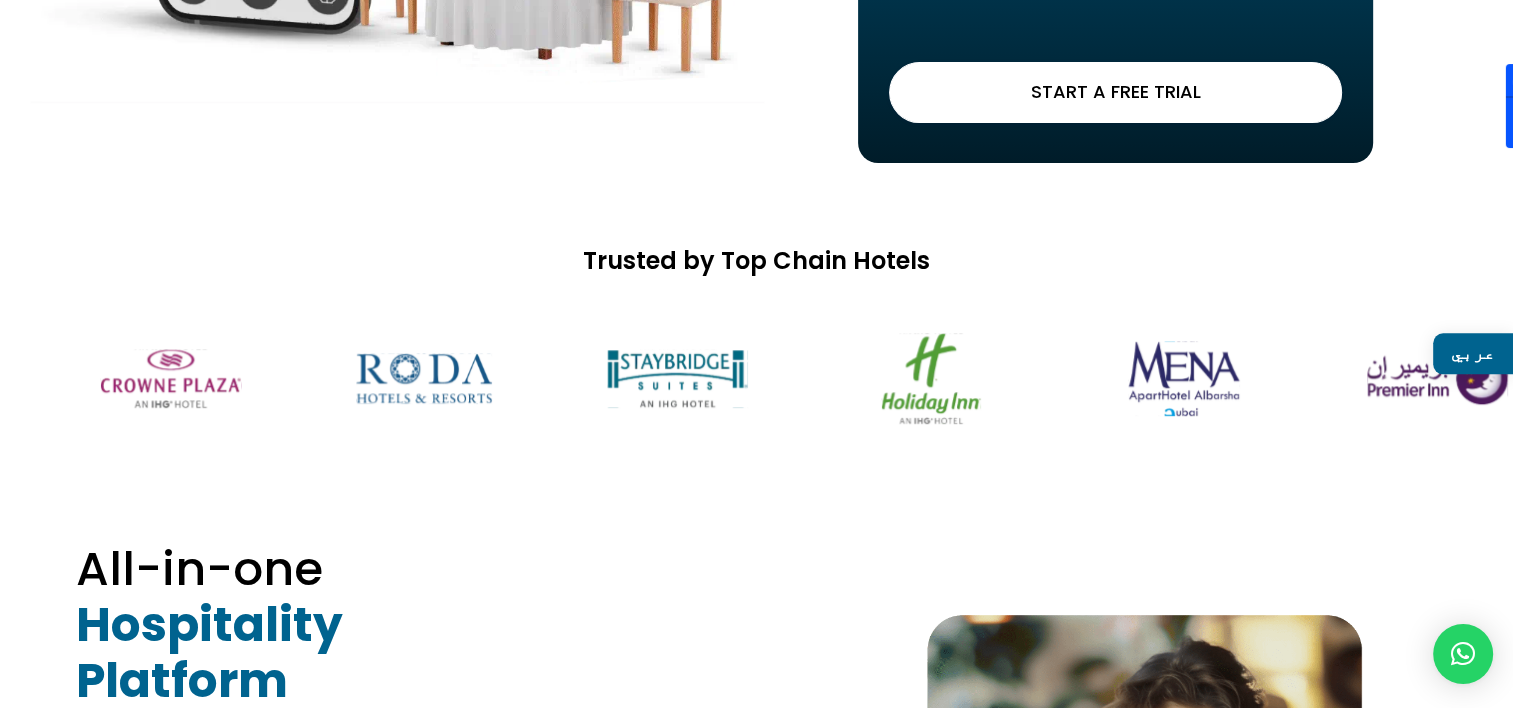 click at bounding box center [756, 378] 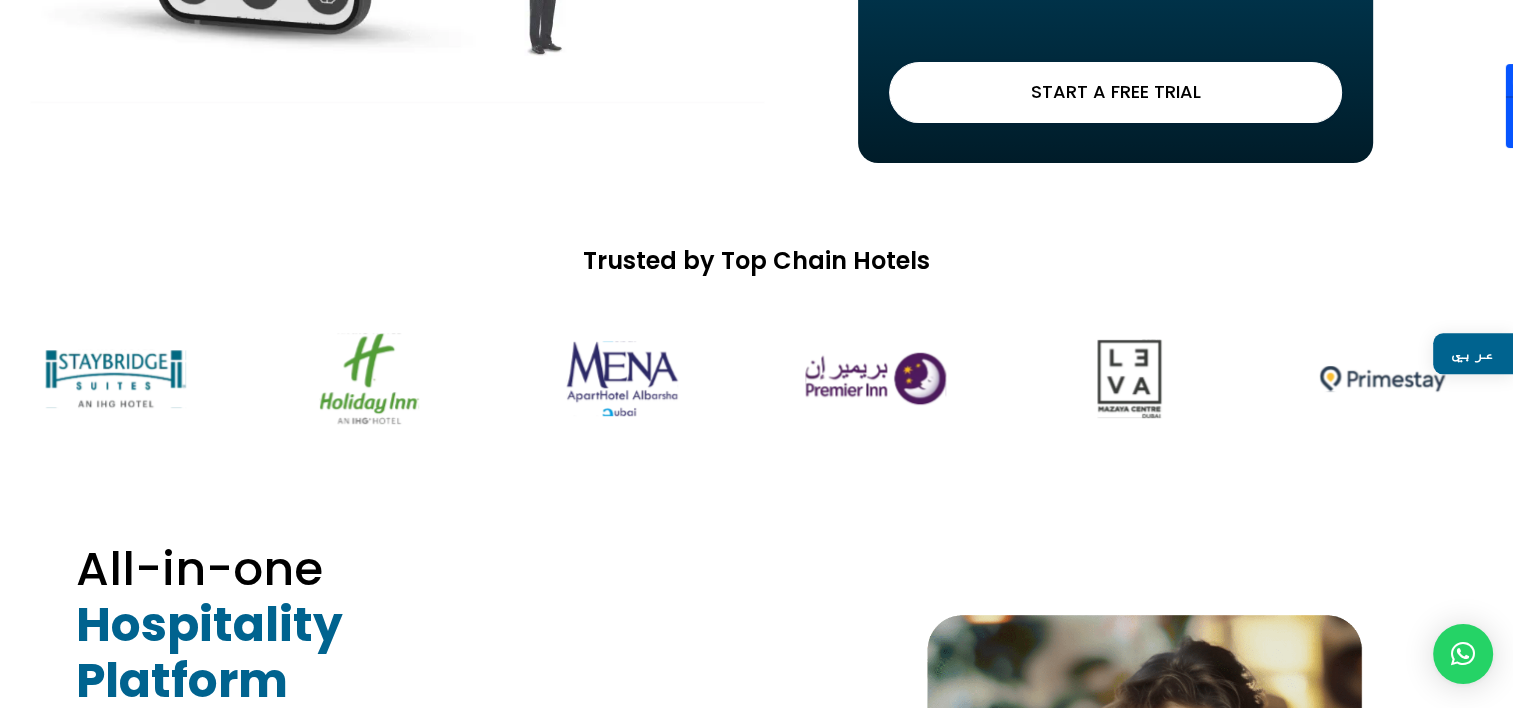 drag, startPoint x: 1083, startPoint y: 380, endPoint x: 824, endPoint y: 393, distance: 259.32605 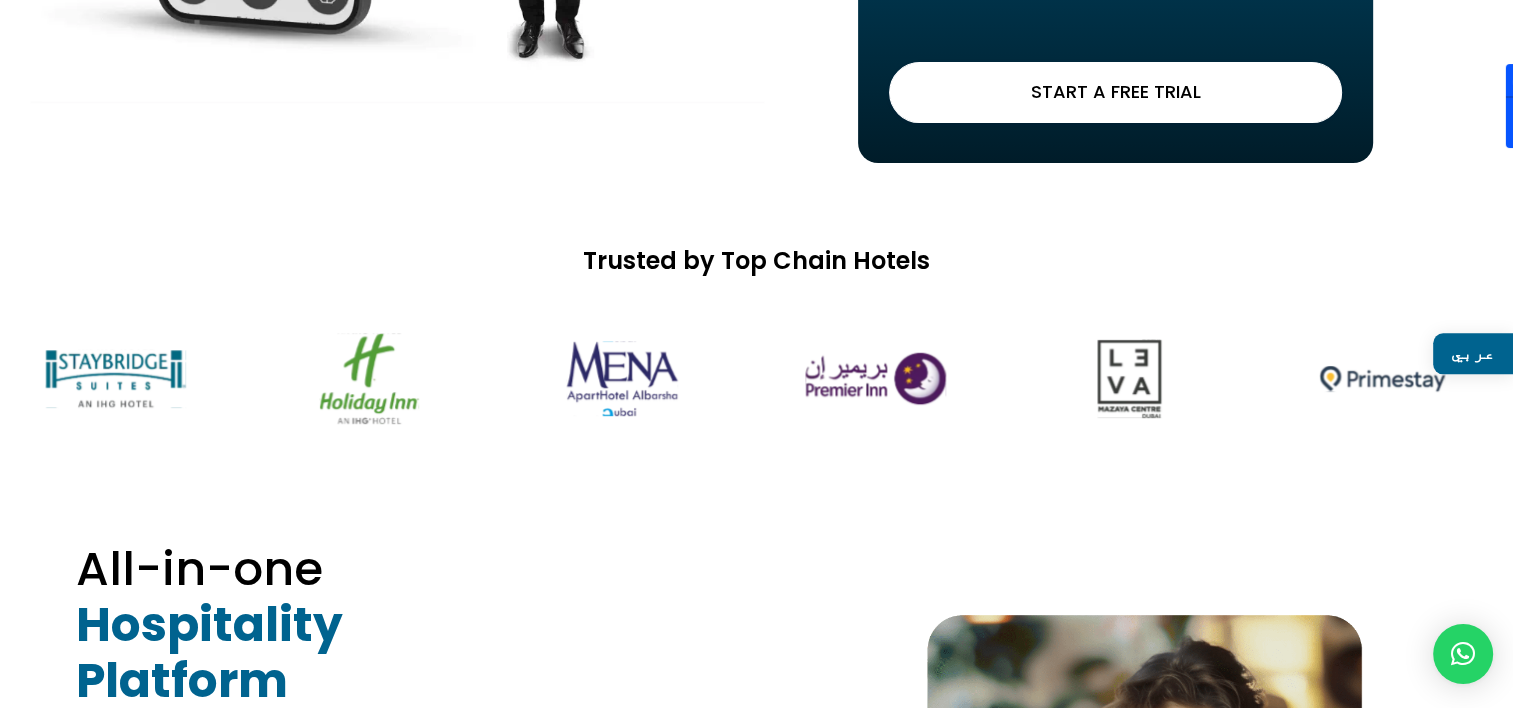 click at bounding box center [875, 378] 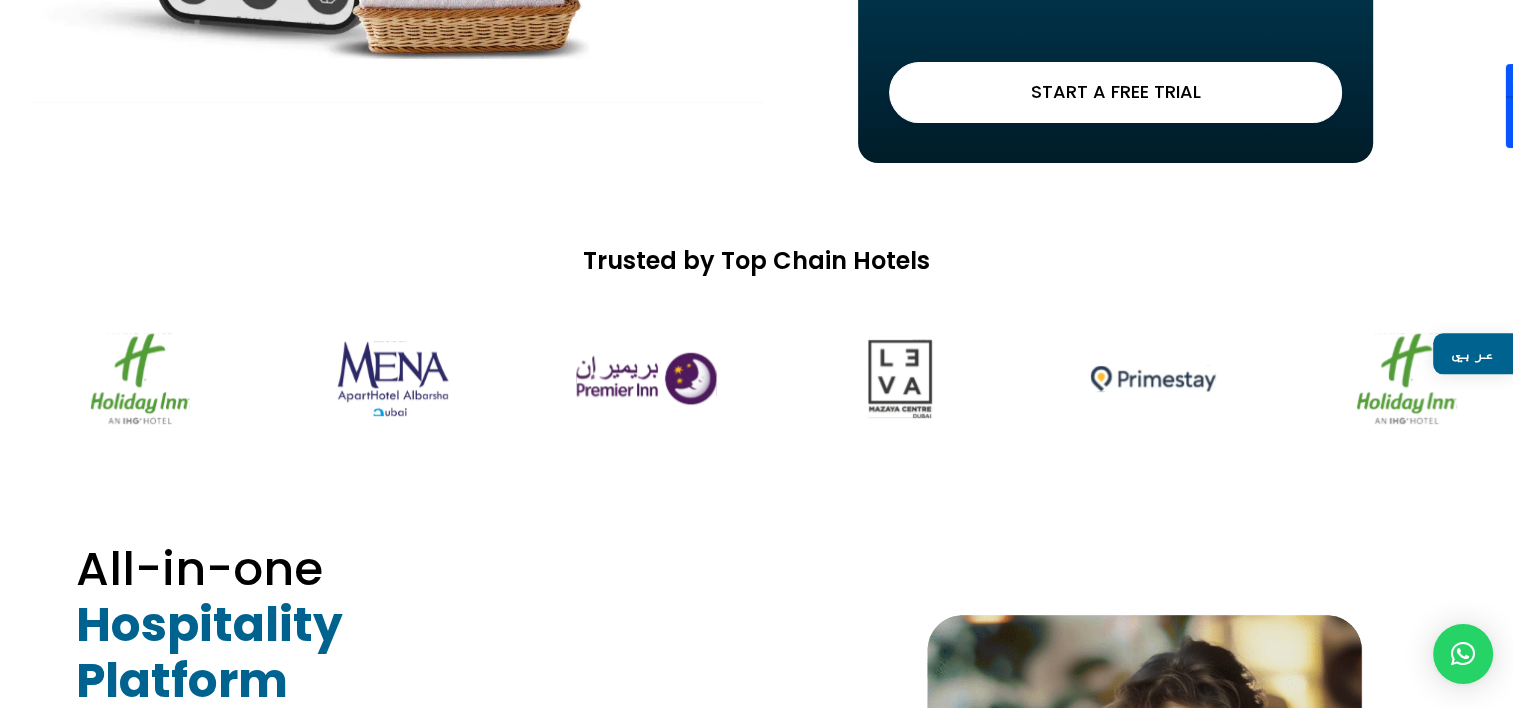 drag, startPoint x: 1138, startPoint y: 390, endPoint x: 921, endPoint y: 405, distance: 217.51782 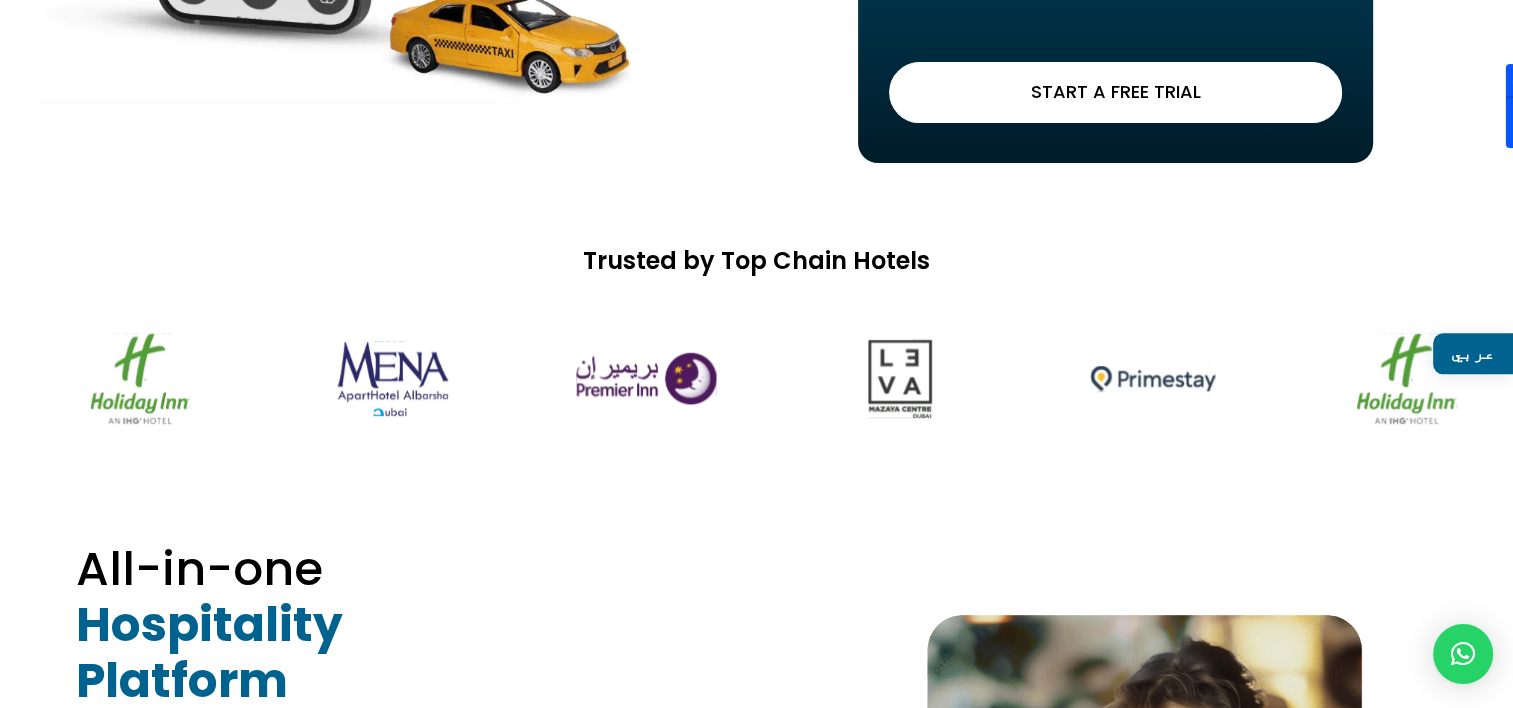 click at bounding box center (900, 378) 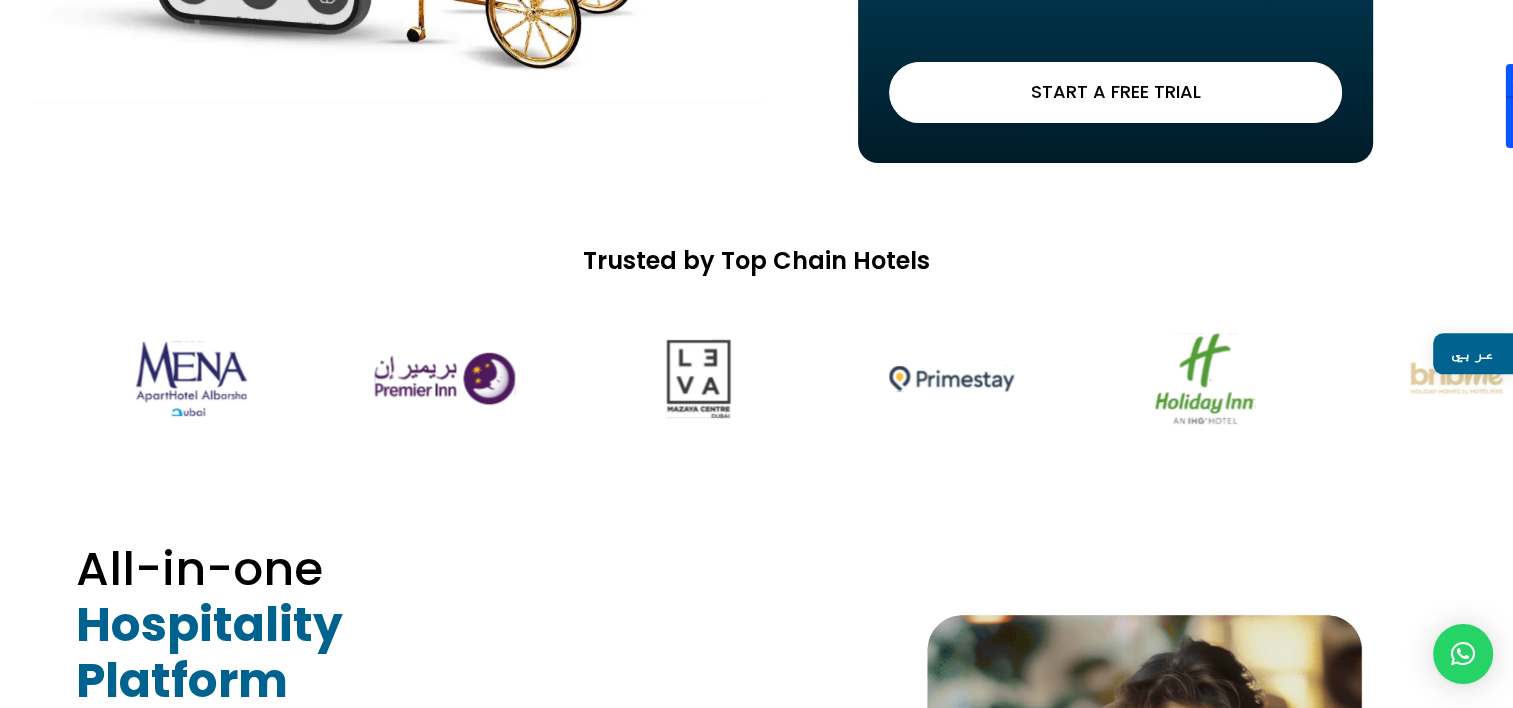 drag, startPoint x: 1098, startPoint y: 382, endPoint x: 989, endPoint y: 376, distance: 109.165016 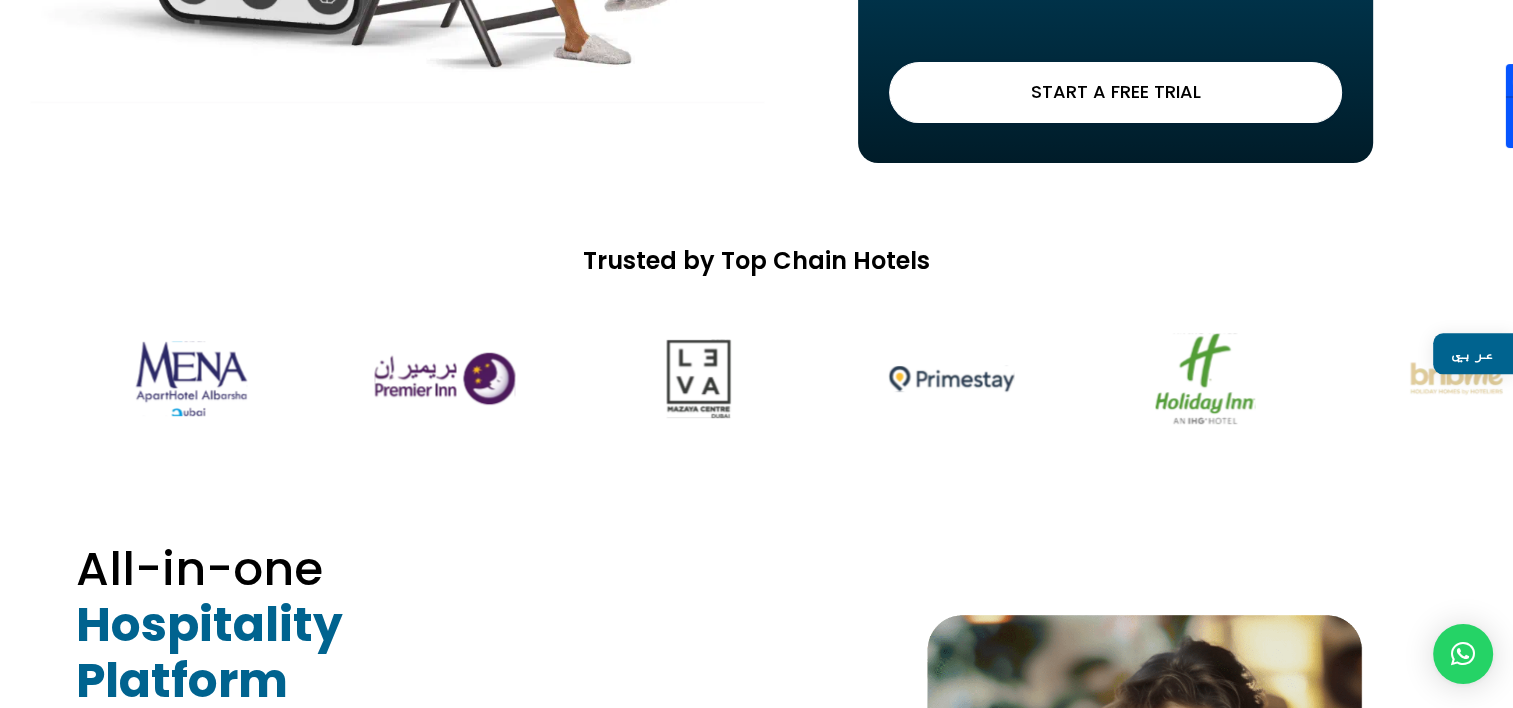 click at bounding box center [951, 378] 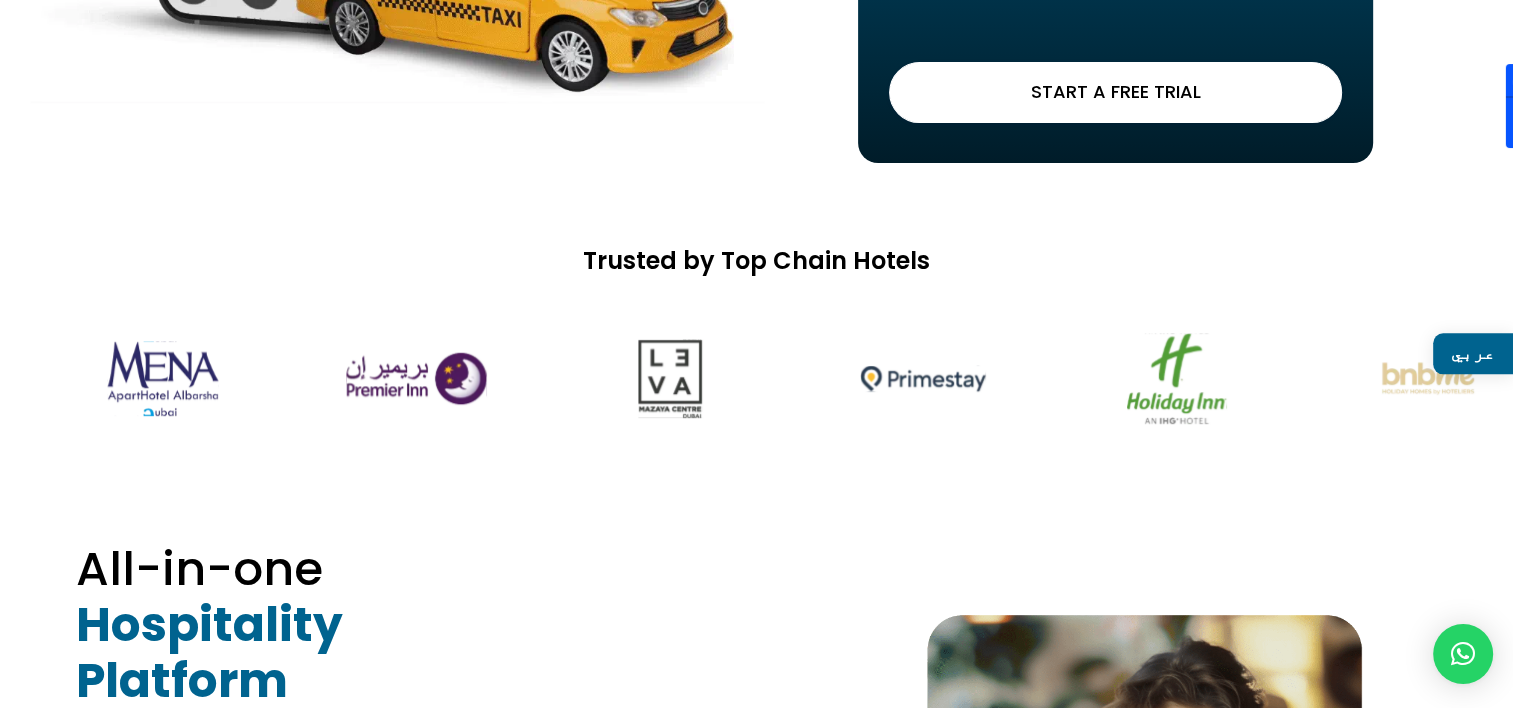 drag, startPoint x: 1243, startPoint y: 372, endPoint x: 903, endPoint y: 390, distance: 340.47614 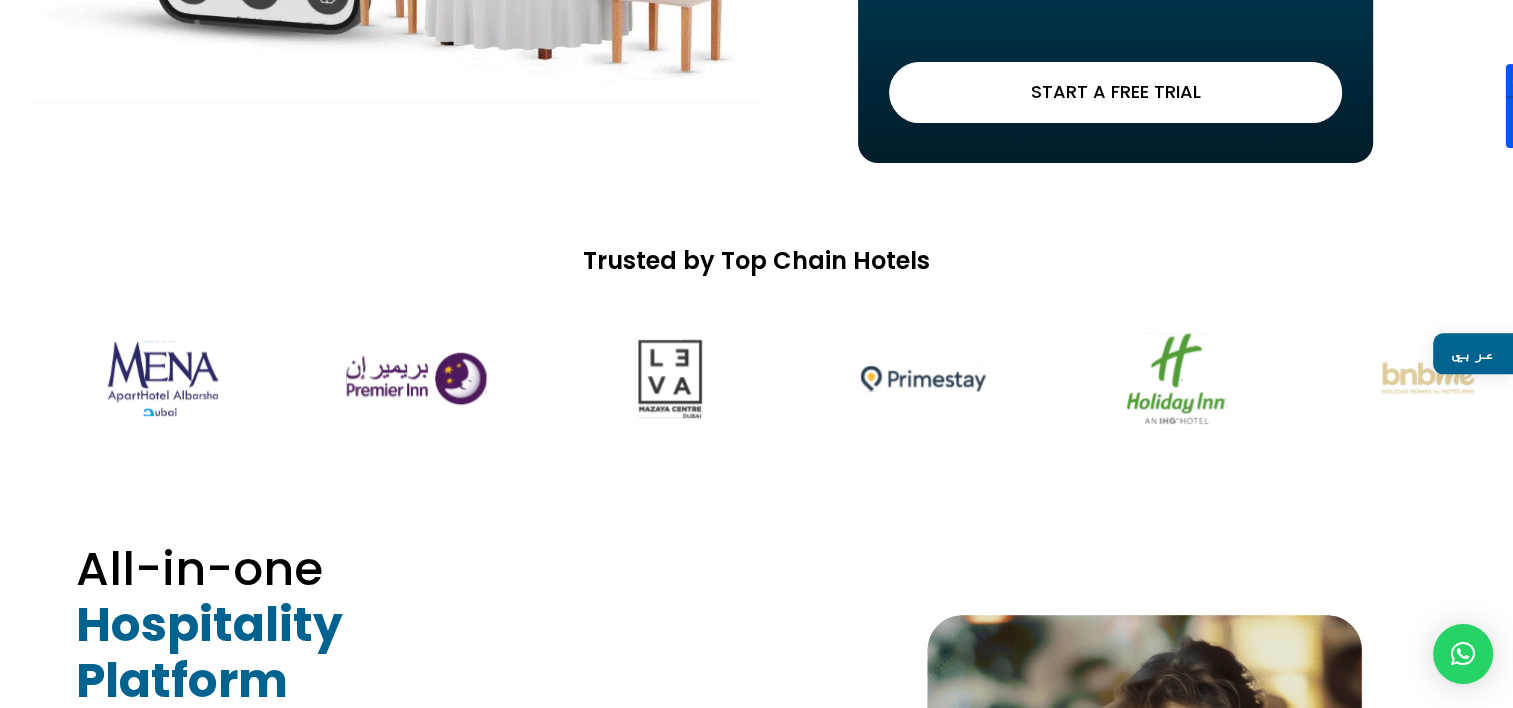 click at bounding box center (1176, 378) 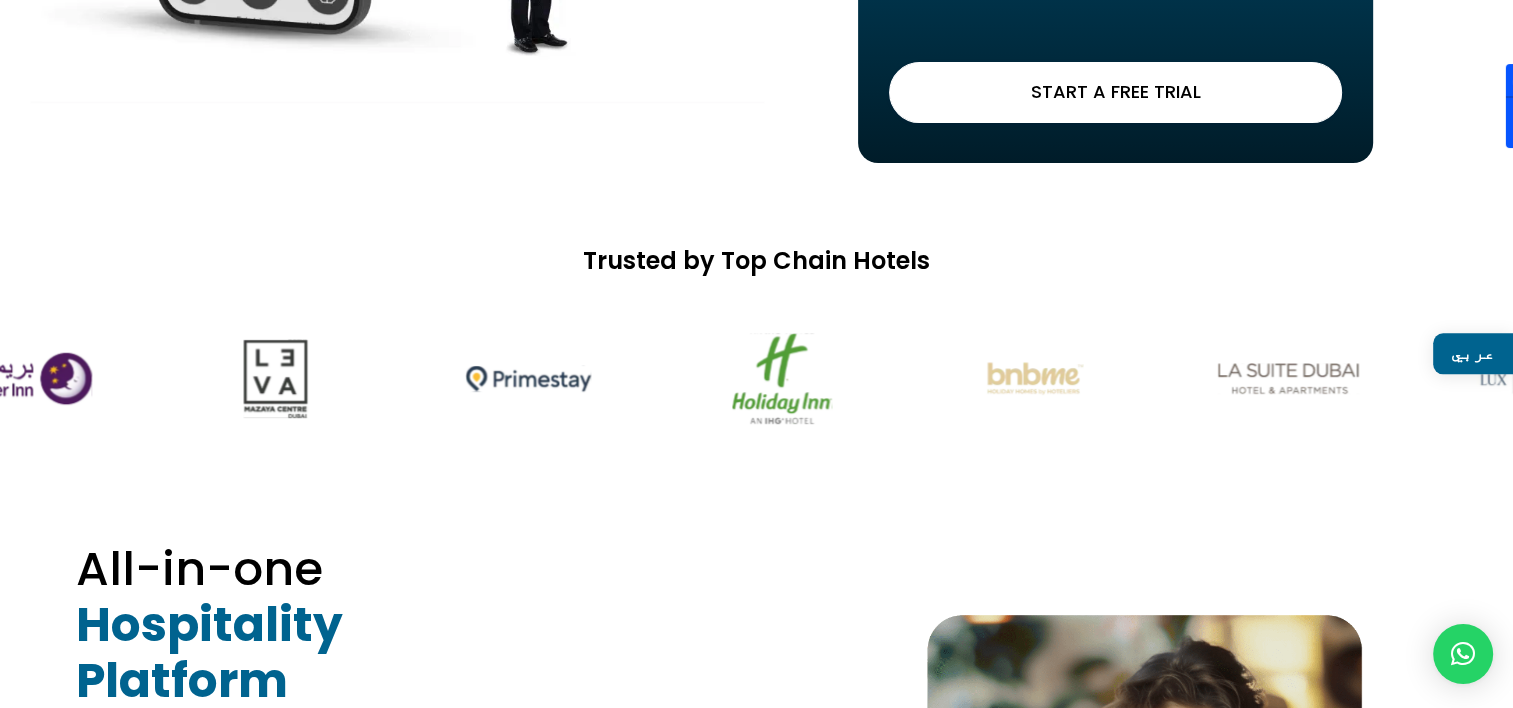 drag, startPoint x: 1132, startPoint y: 380, endPoint x: 836, endPoint y: 382, distance: 296.00674 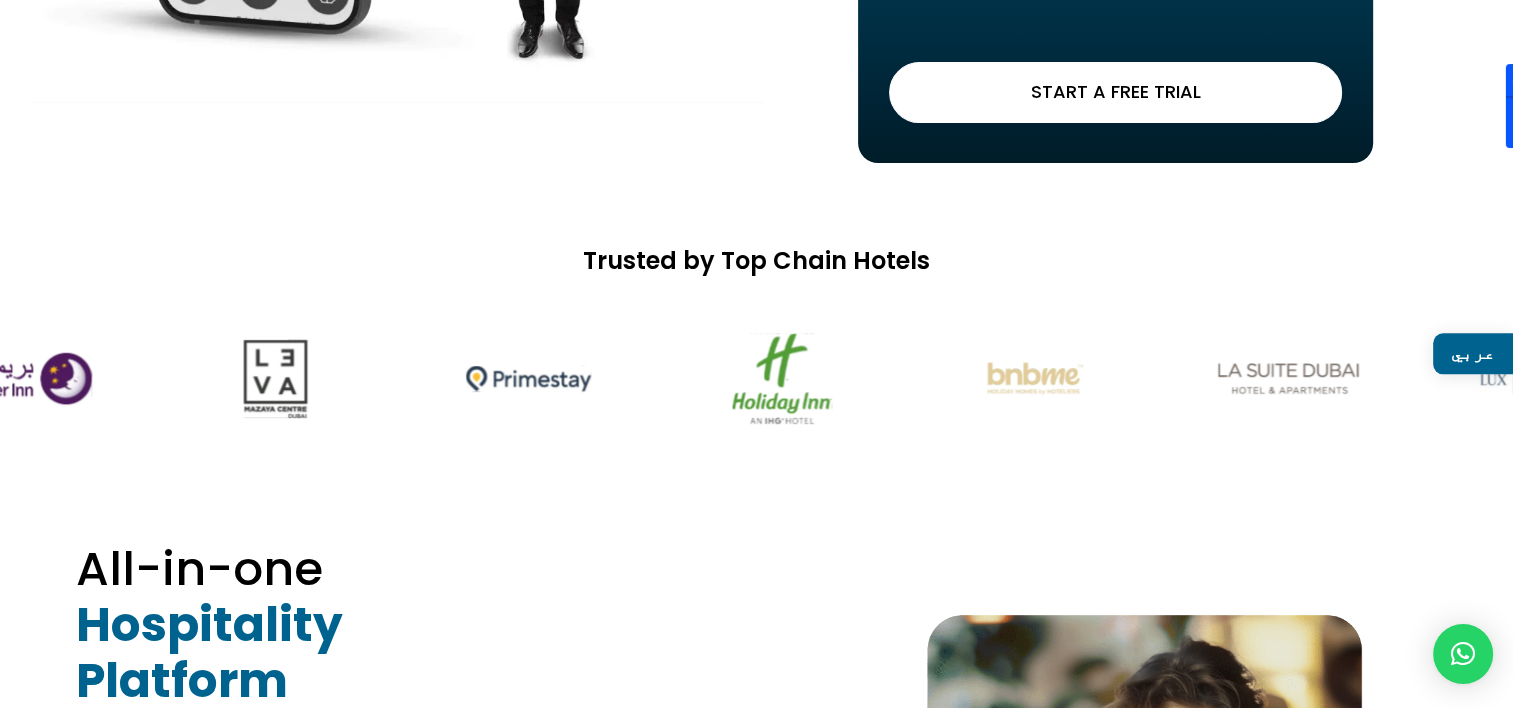 click at bounding box center [756, 378] 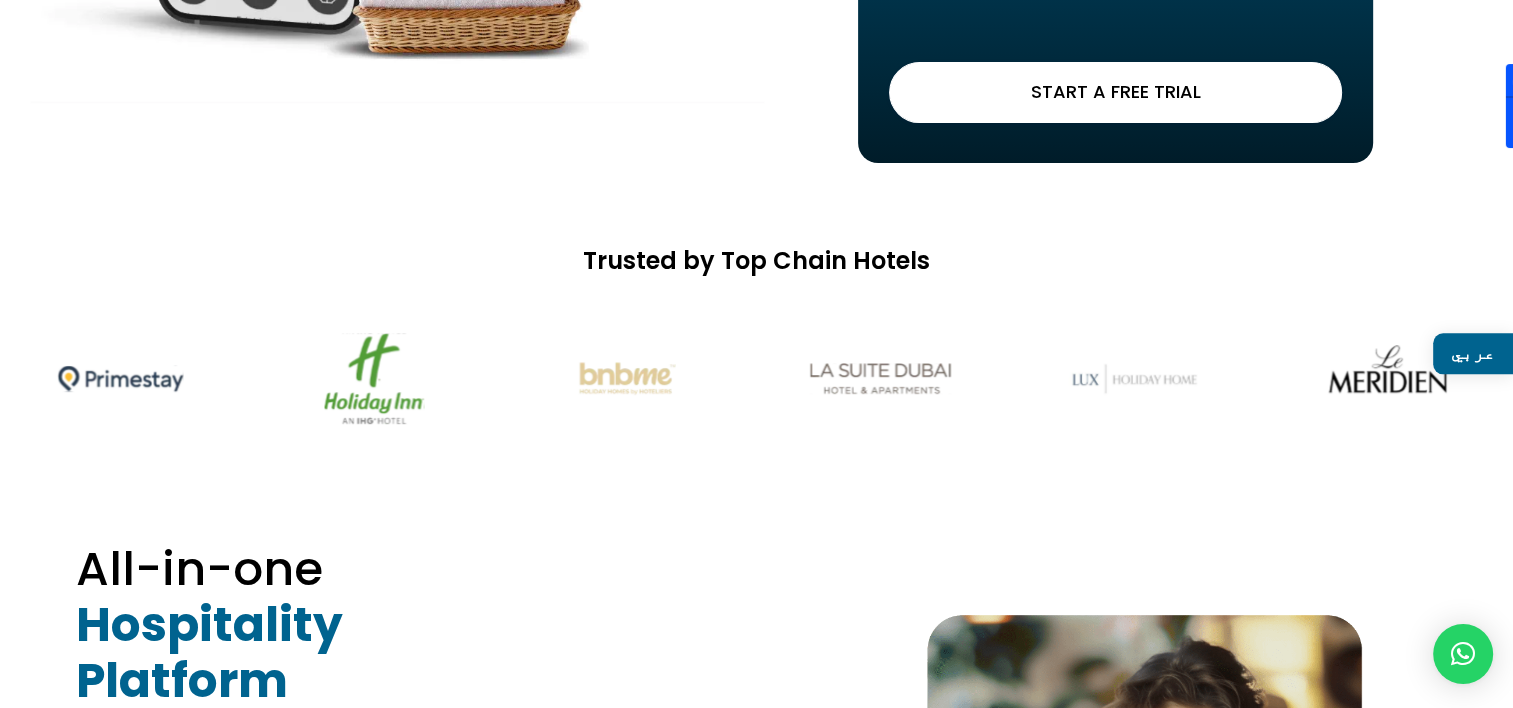 drag, startPoint x: 1068, startPoint y: 366, endPoint x: 897, endPoint y: 366, distance: 171 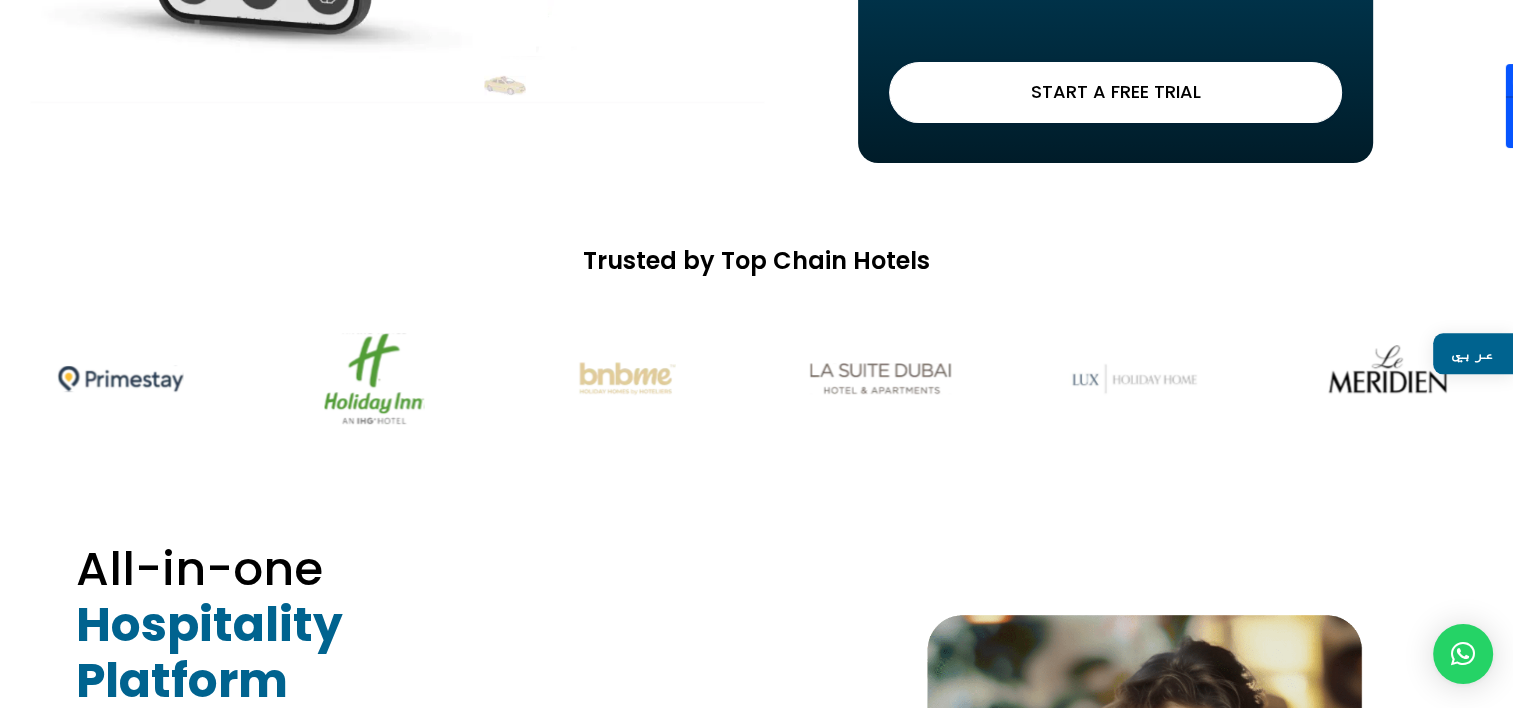 click at bounding box center [1134, 378] 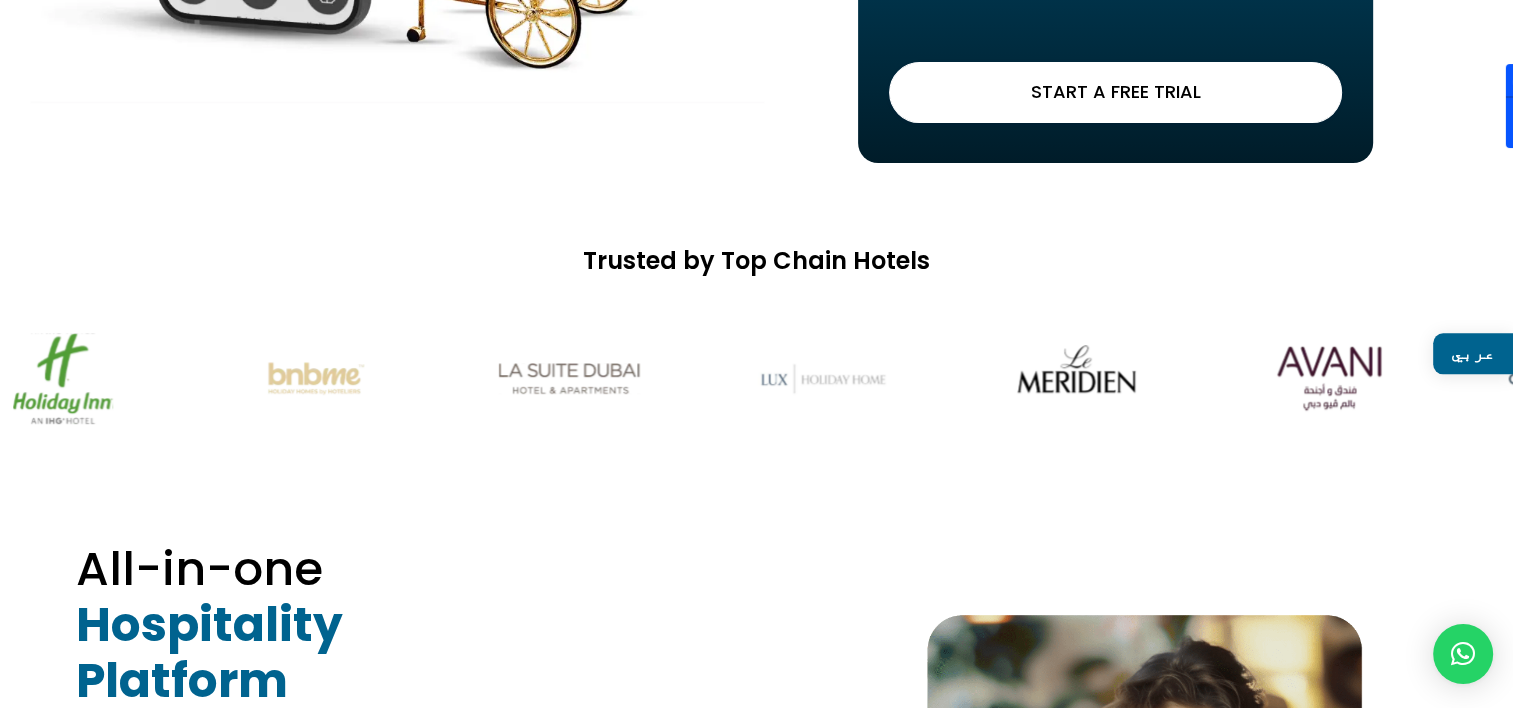 drag, startPoint x: 1050, startPoint y: 365, endPoint x: 852, endPoint y: 365, distance: 198 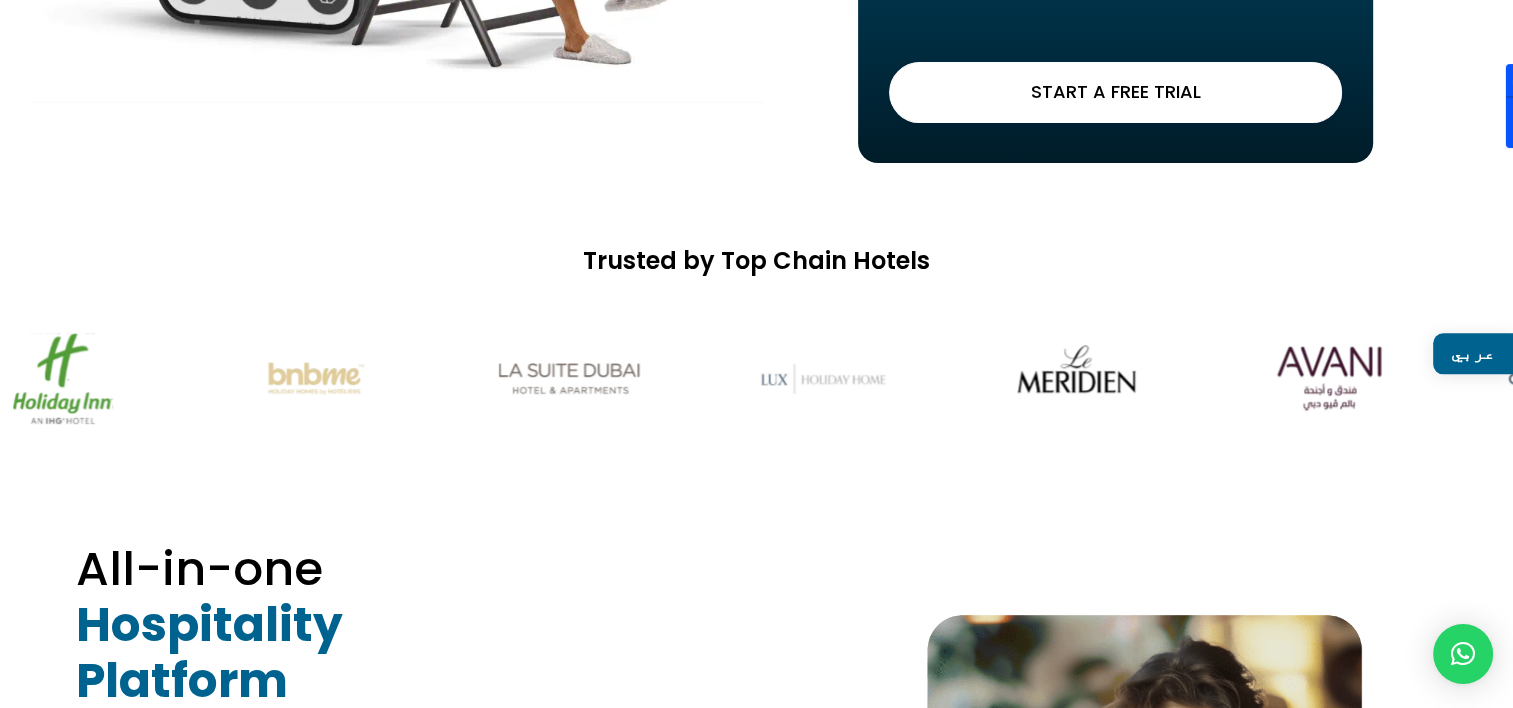 click at bounding box center (1076, 378) 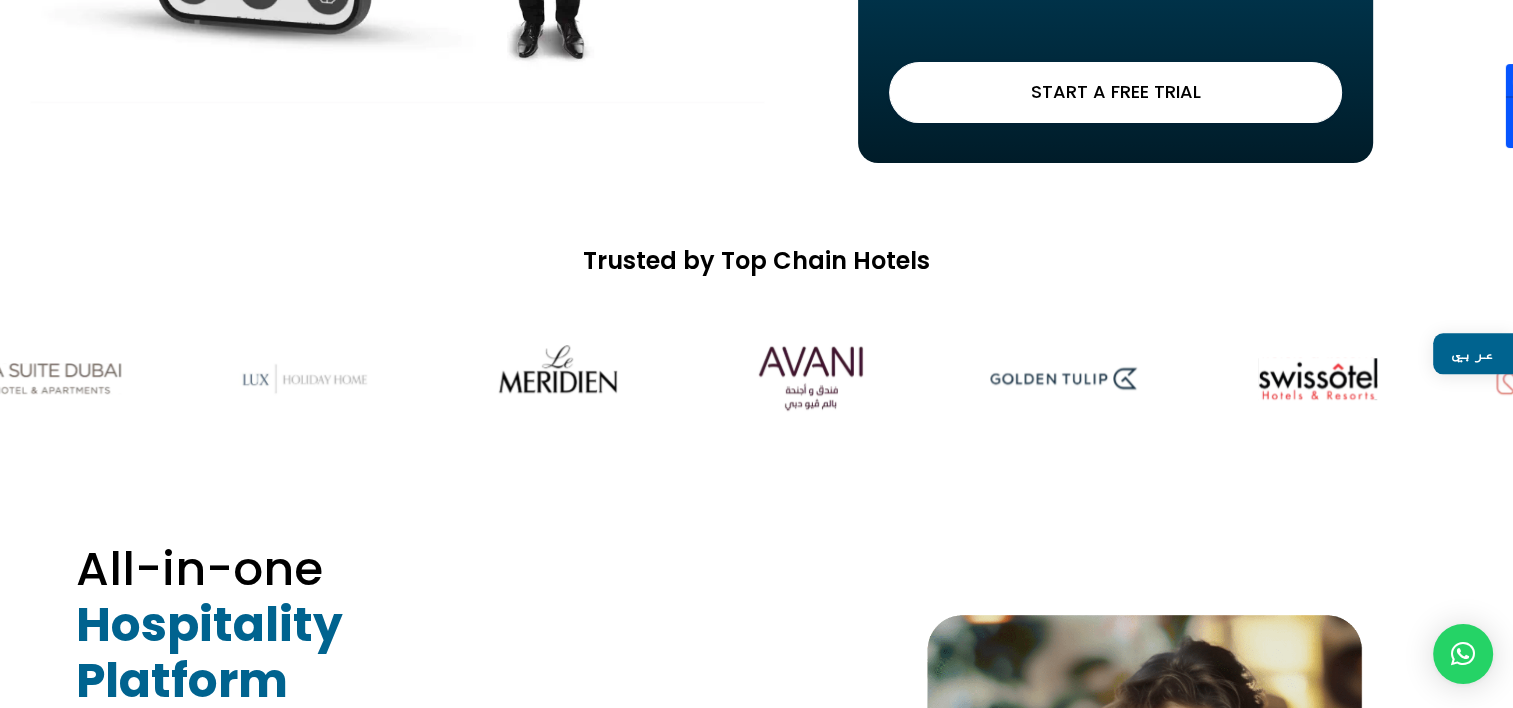 drag, startPoint x: 950, startPoint y: 364, endPoint x: 828, endPoint y: 364, distance: 122 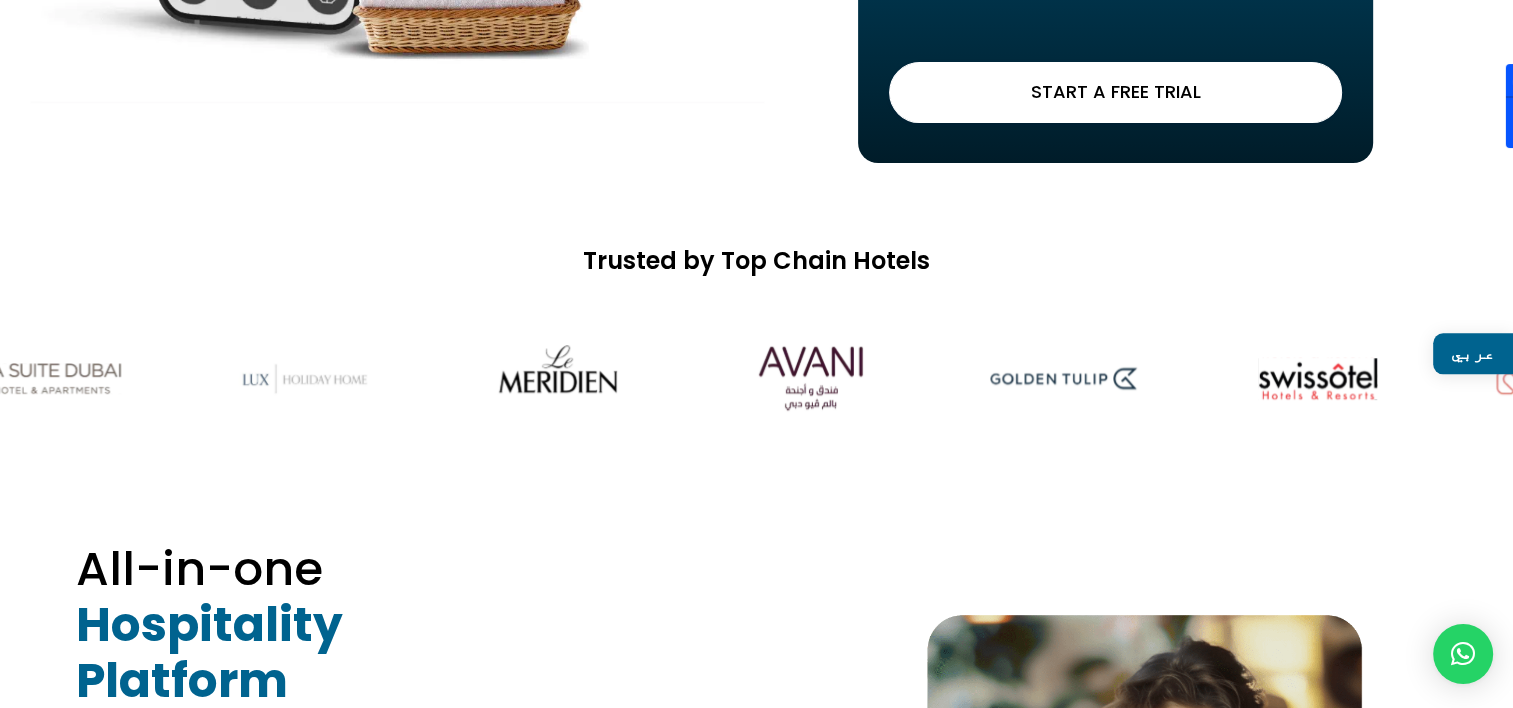 click at bounding box center [811, 378] 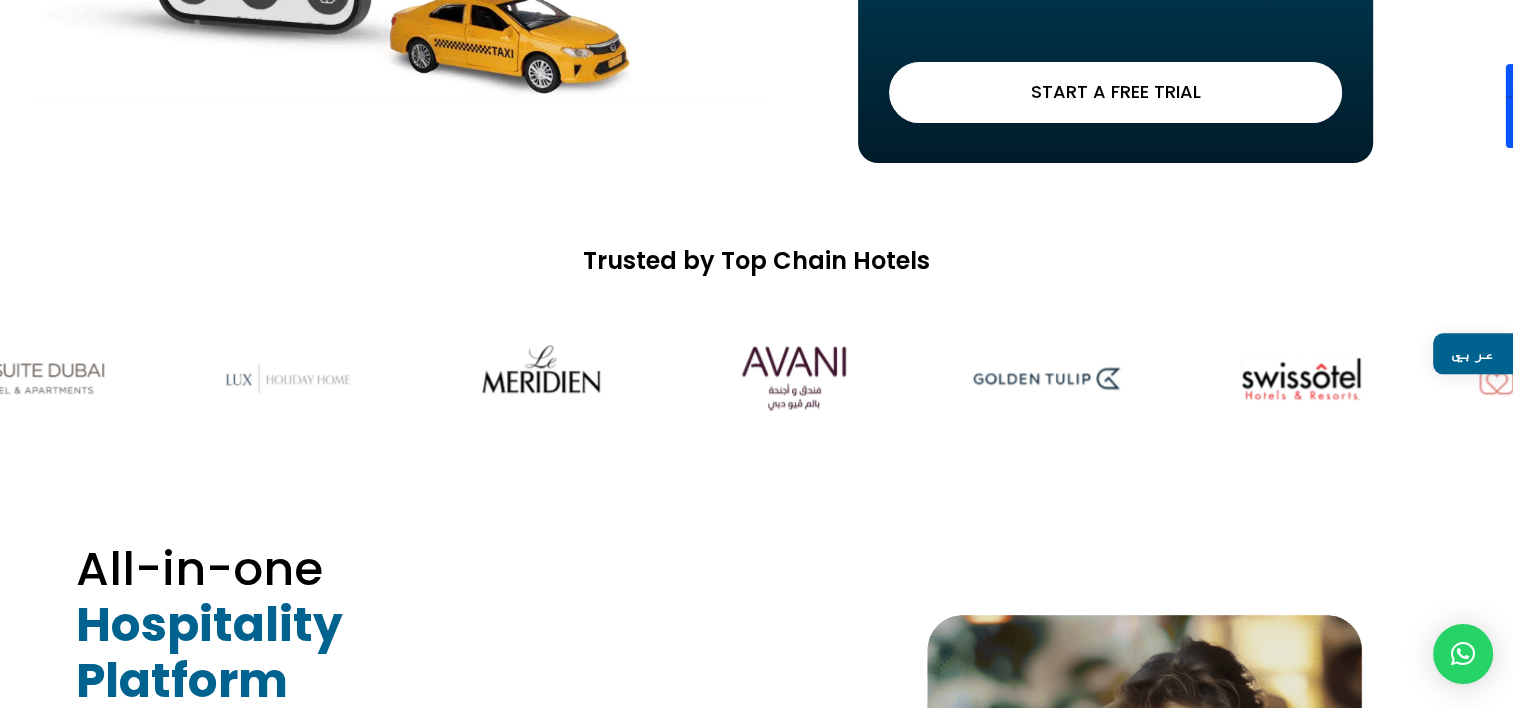 drag, startPoint x: 1194, startPoint y: 361, endPoint x: 889, endPoint y: 366, distance: 305.041 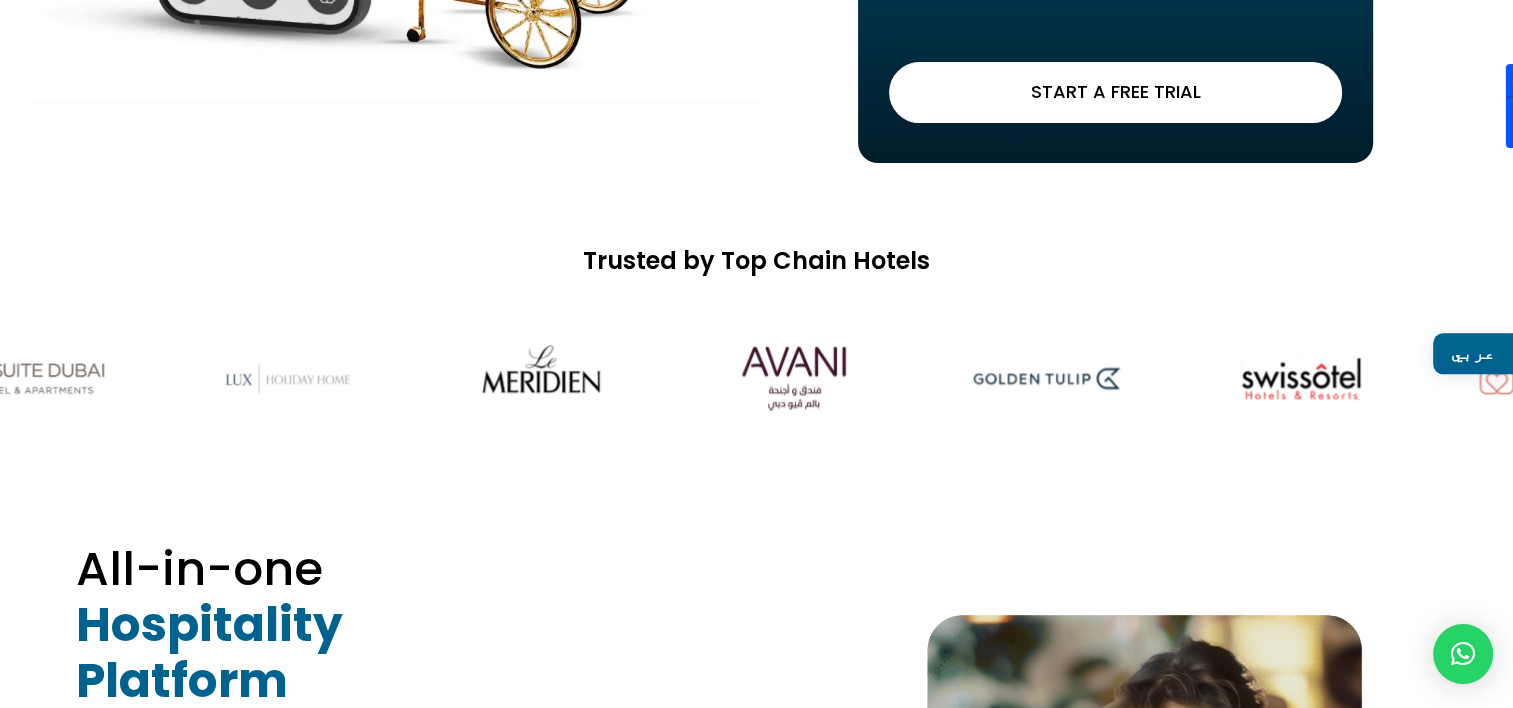 click at bounding box center [756, 378] 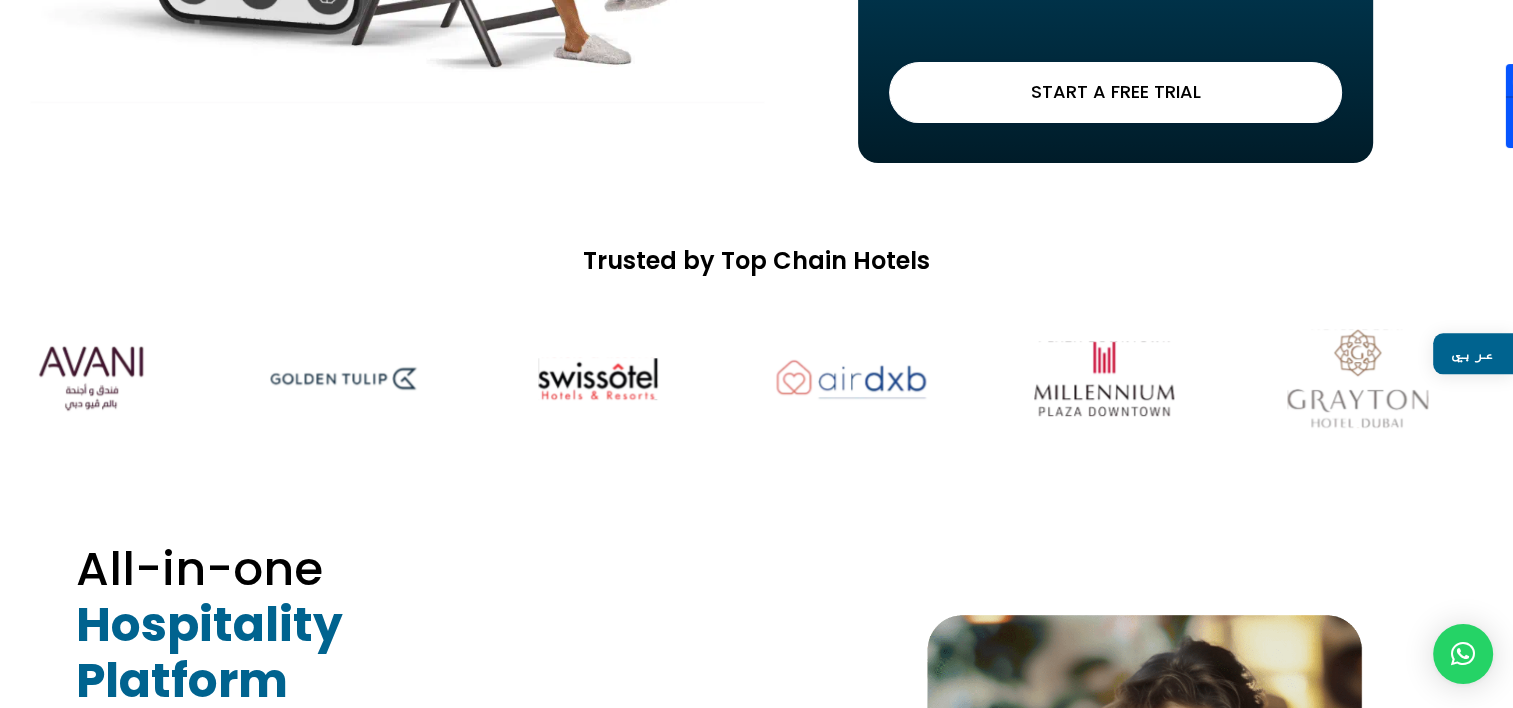 drag, startPoint x: 1161, startPoint y: 357, endPoint x: 737, endPoint y: 355, distance: 424.00473 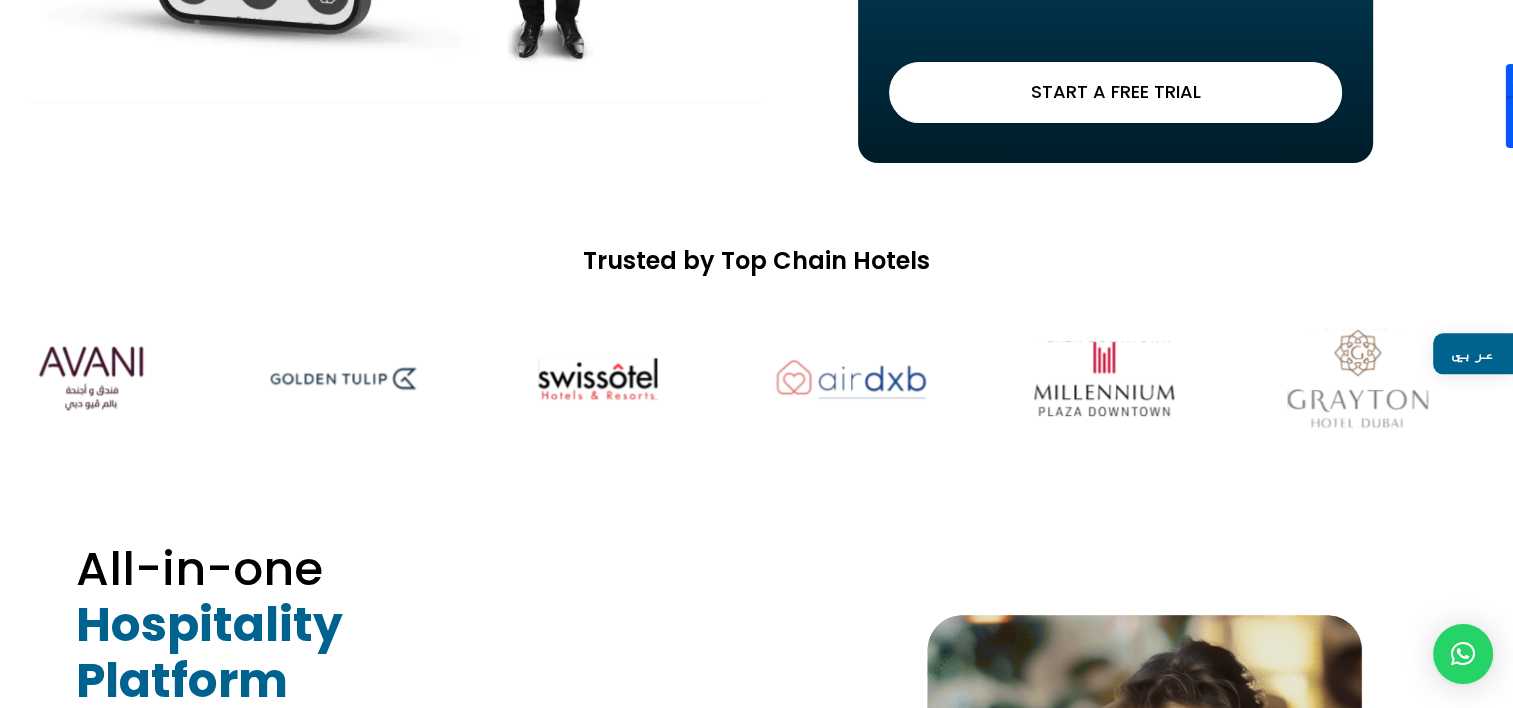 click at bounding box center (2657, 378) 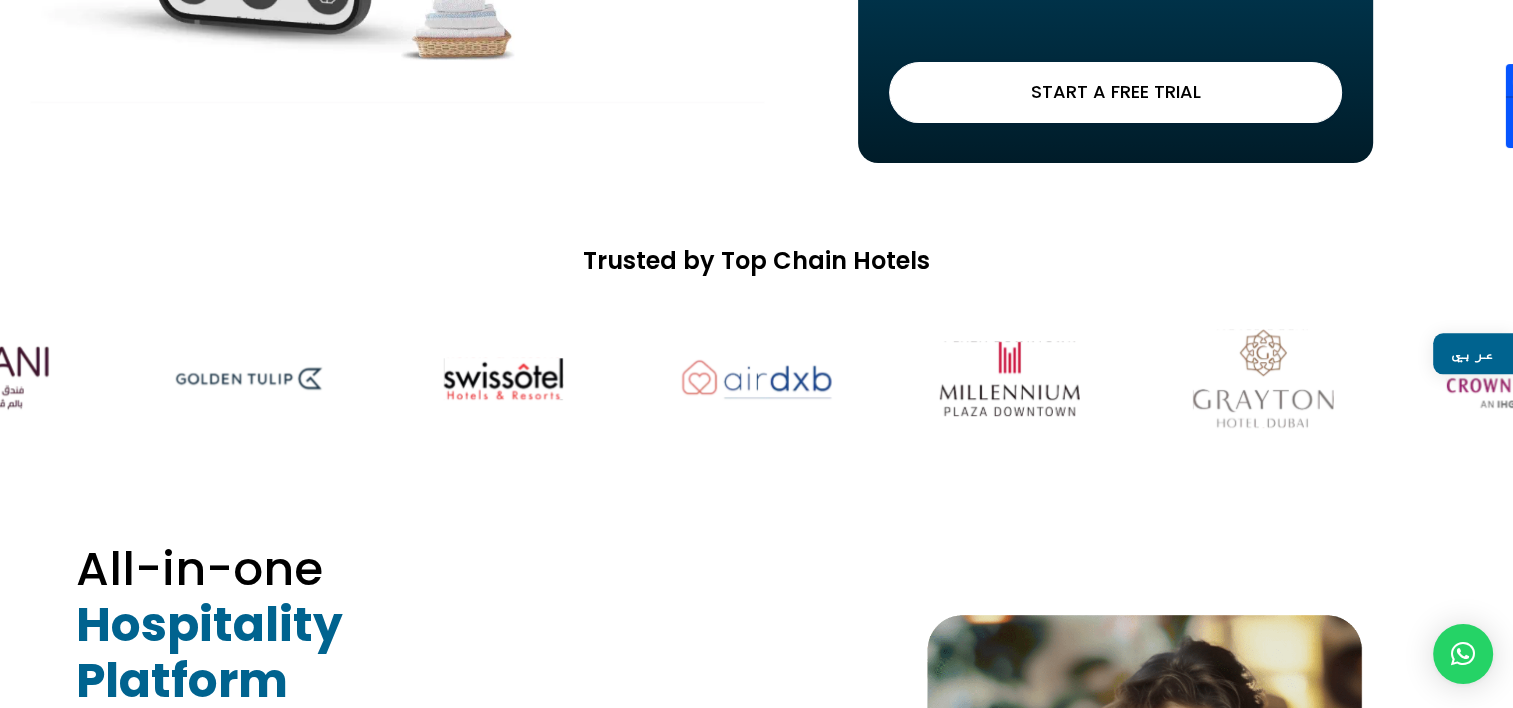 drag, startPoint x: 1059, startPoint y: 352, endPoint x: 807, endPoint y: 362, distance: 252.19833 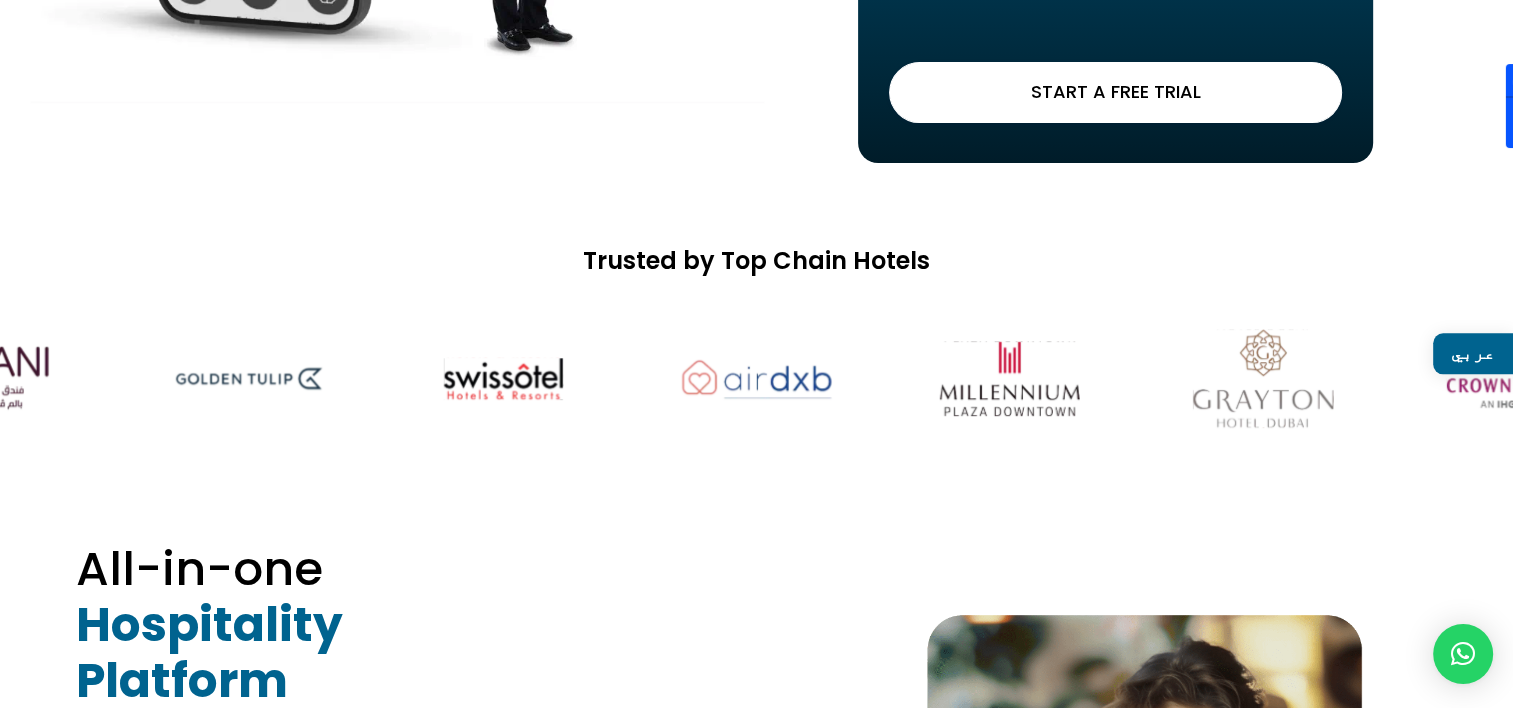 click at bounding box center (1010, 378) 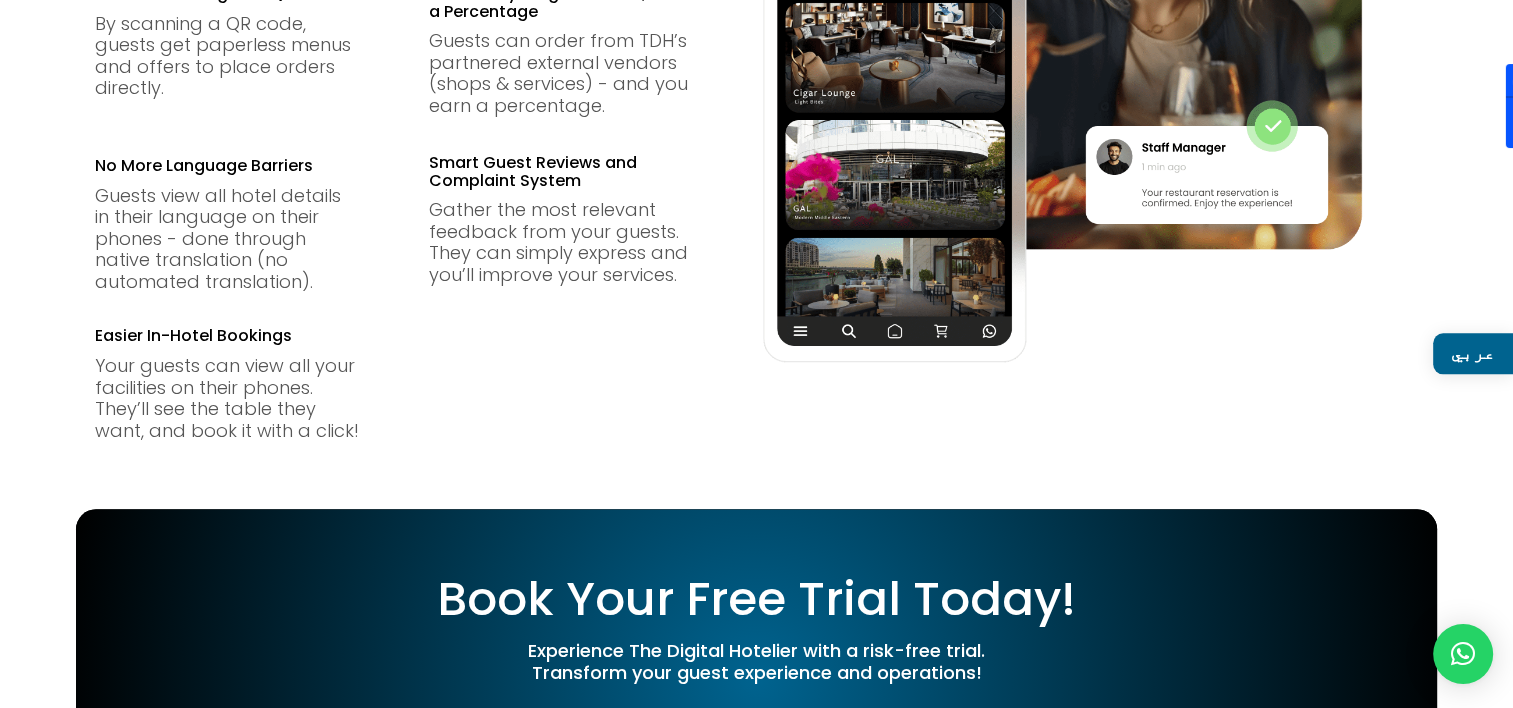 scroll, scrollTop: 1700, scrollLeft: 0, axis: vertical 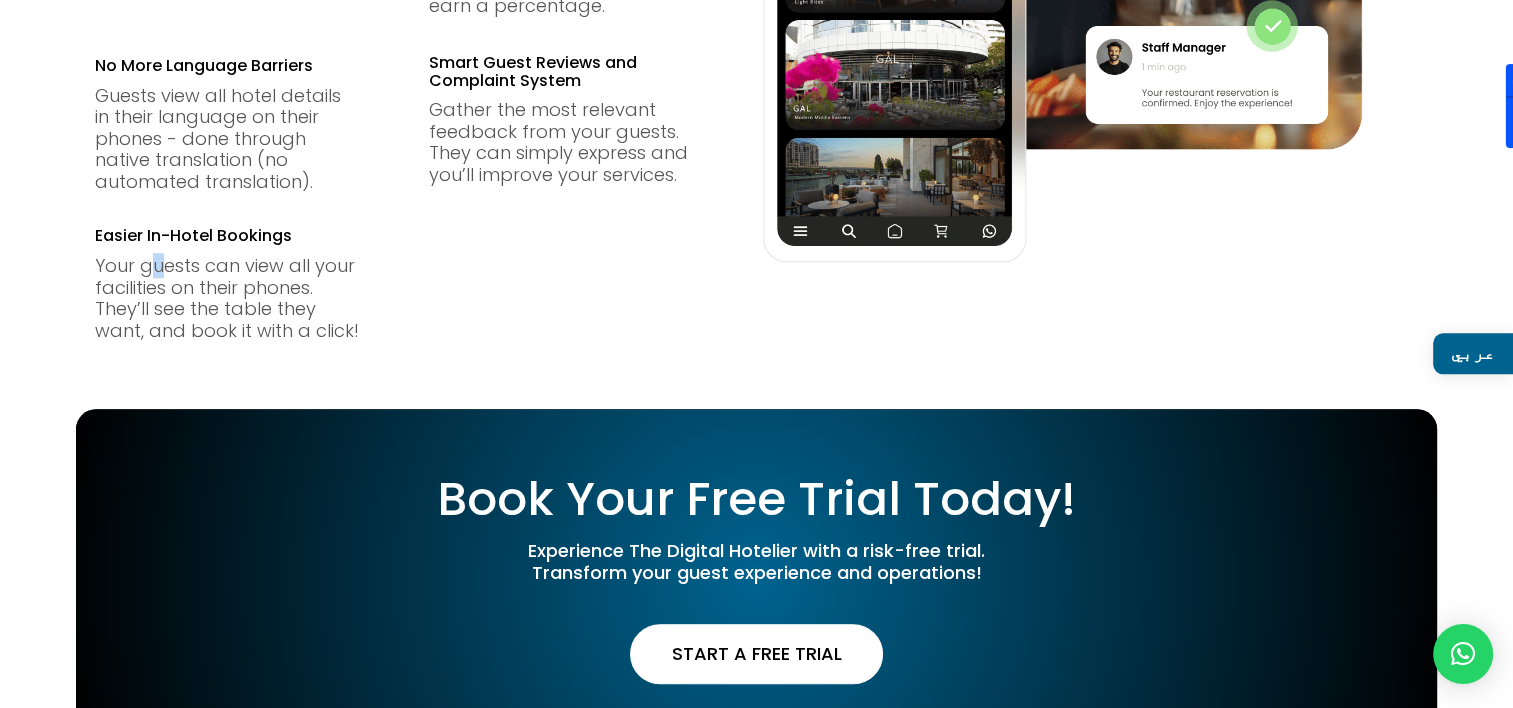 click on "Your guests can view all your facilities on their phones. They’ll see the table they want, and book it with a click!" at bounding box center [227, 298] 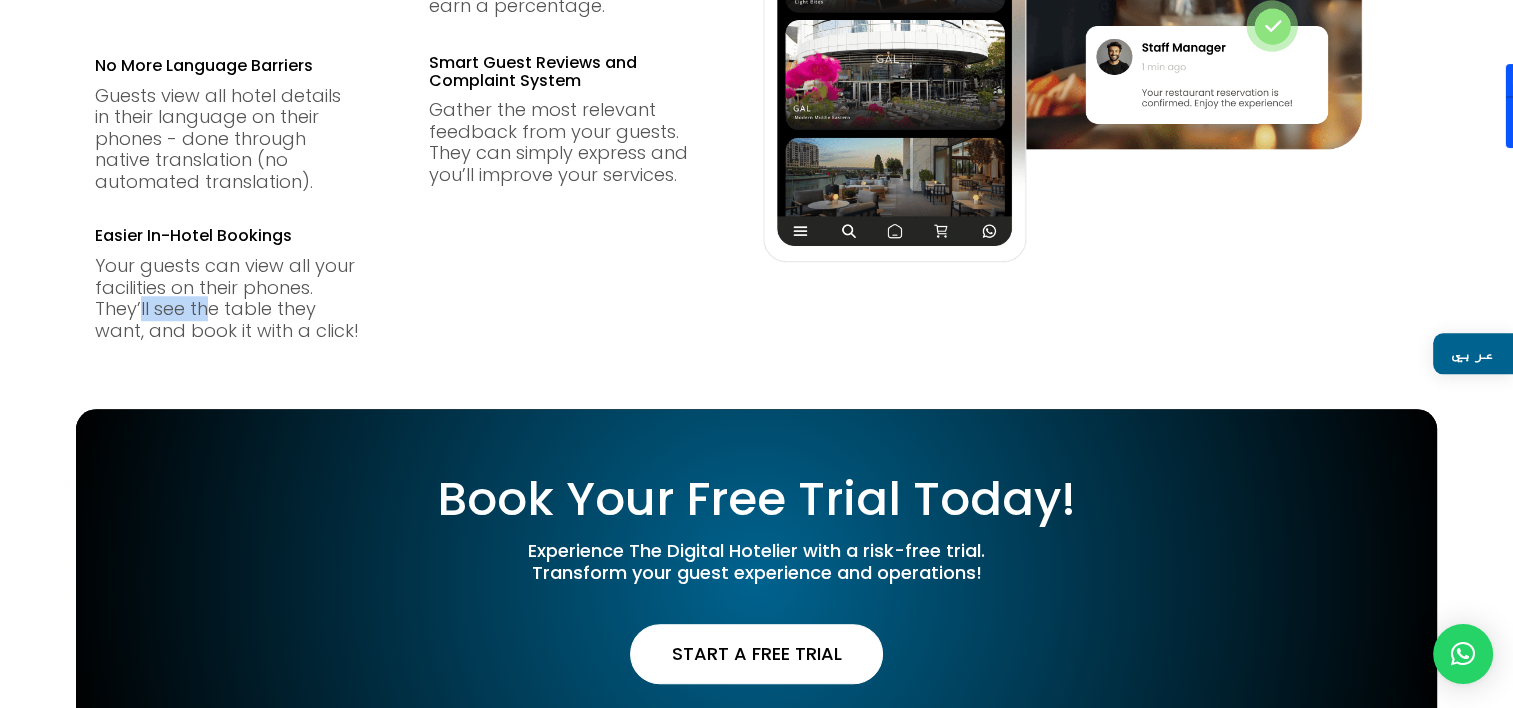 drag, startPoint x: 140, startPoint y: 291, endPoint x: 212, endPoint y: 291, distance: 72 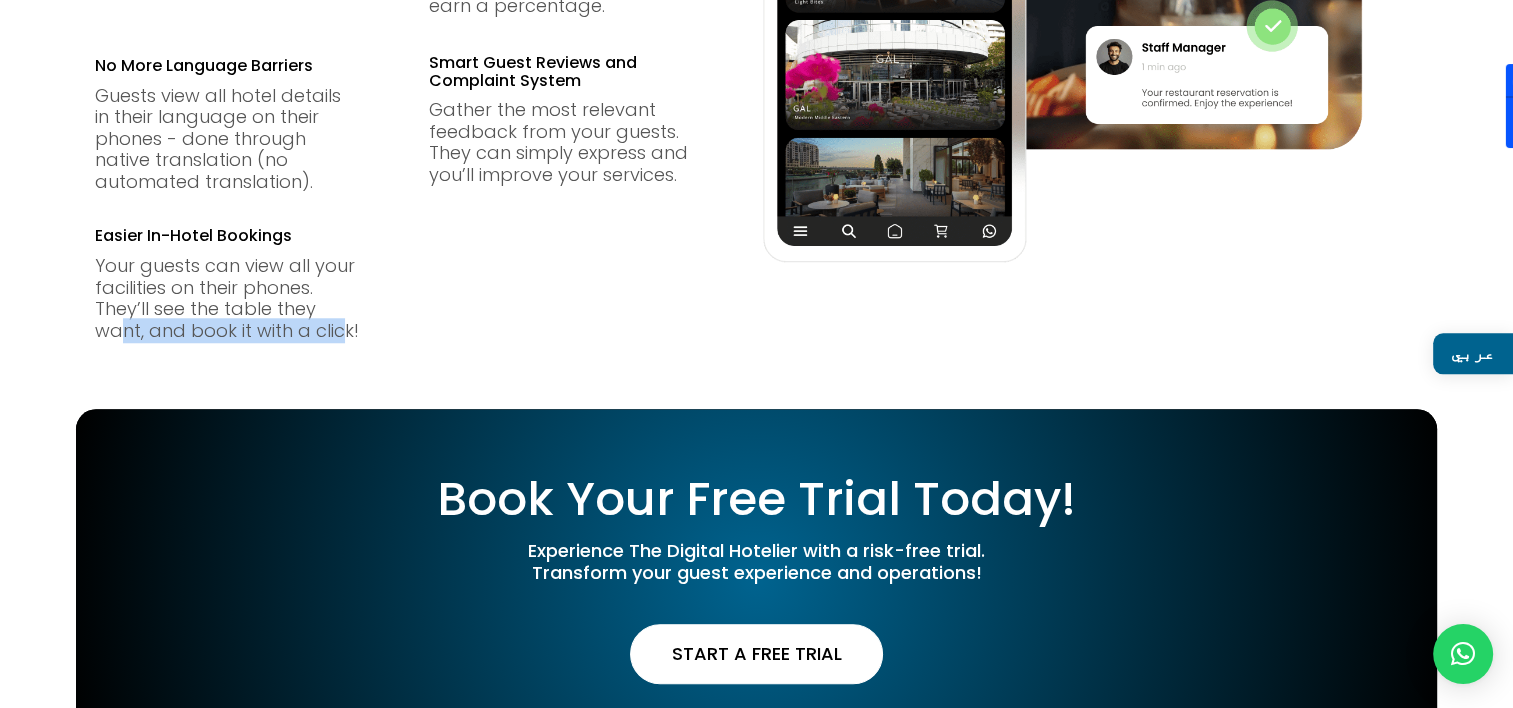 drag, startPoint x: 118, startPoint y: 310, endPoint x: 336, endPoint y: 308, distance: 218.00917 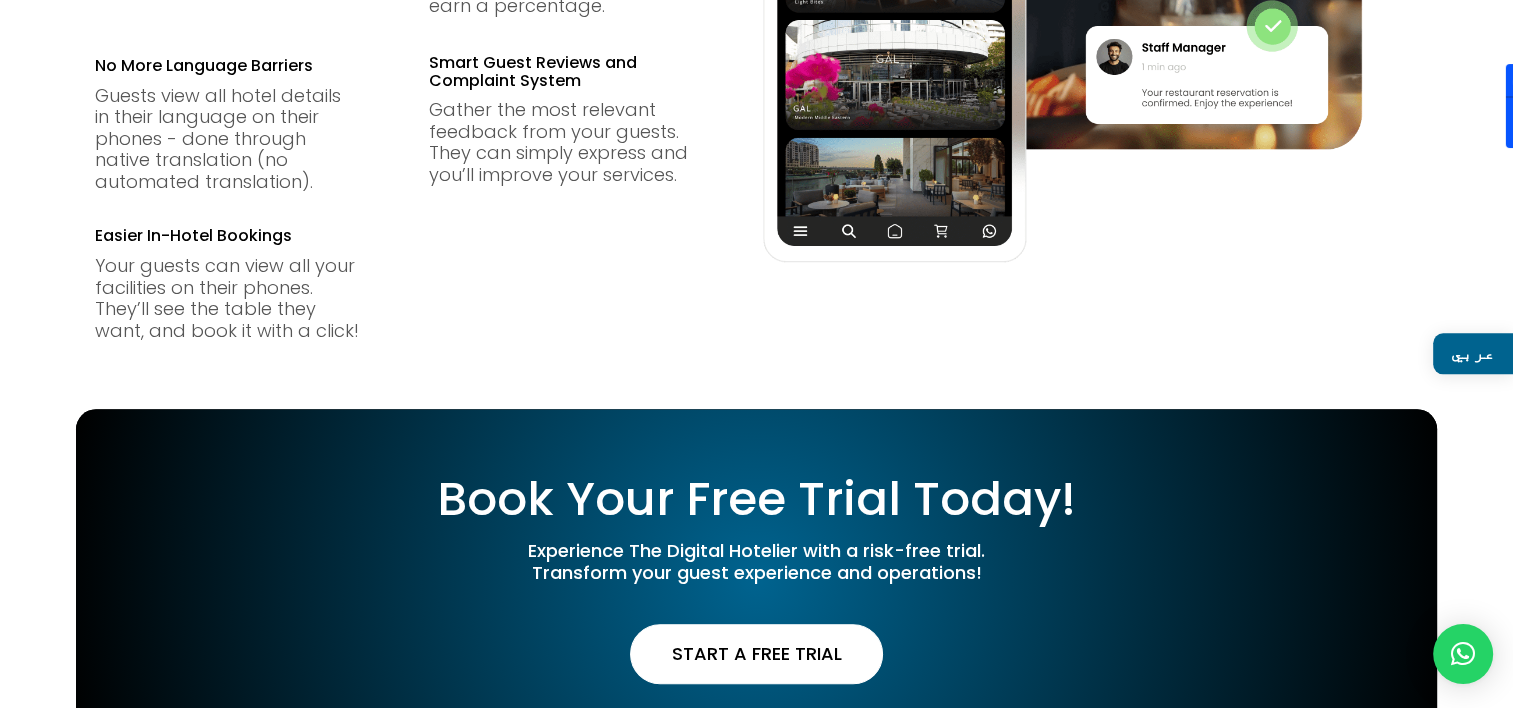 click on "Easier In-Hotel Bookings" at bounding box center (227, 241) 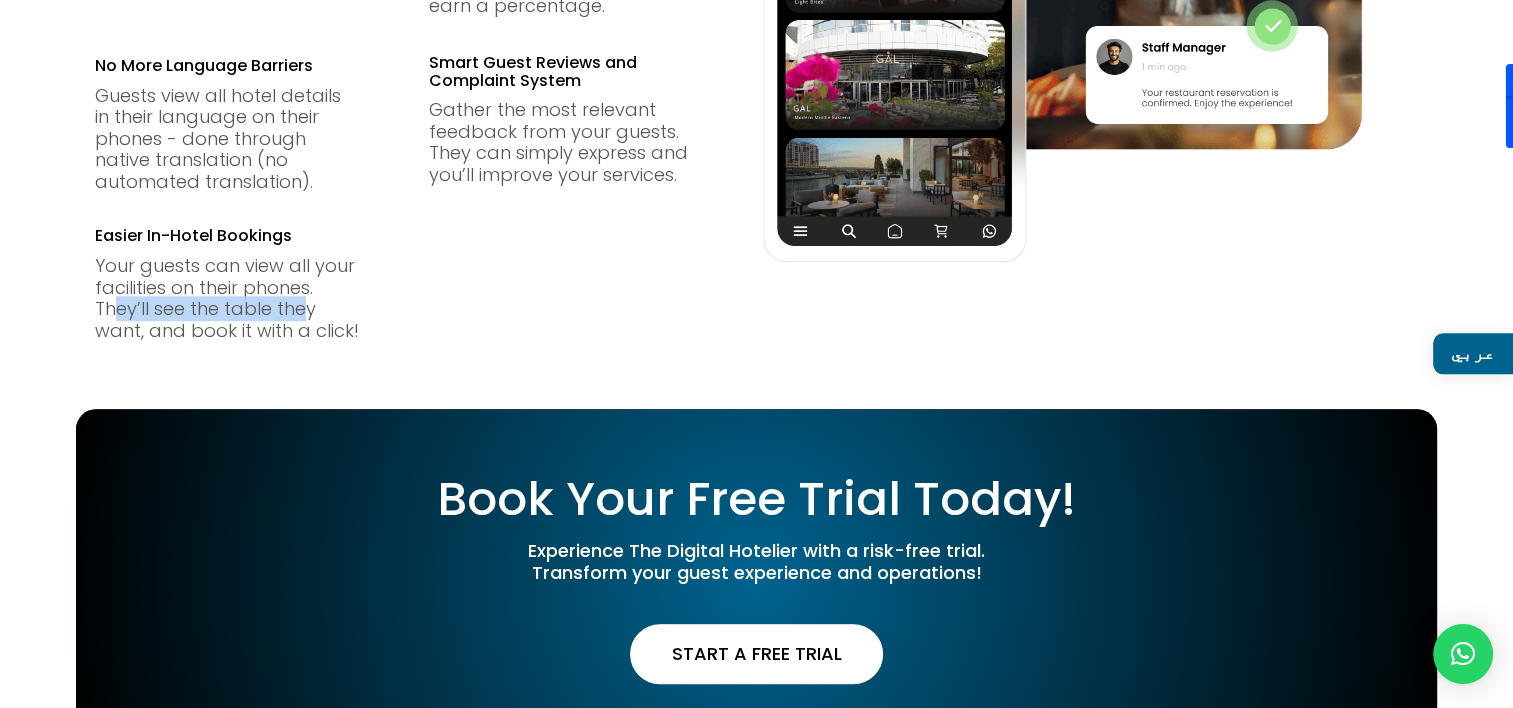 drag, startPoint x: 111, startPoint y: 289, endPoint x: 301, endPoint y: 289, distance: 190 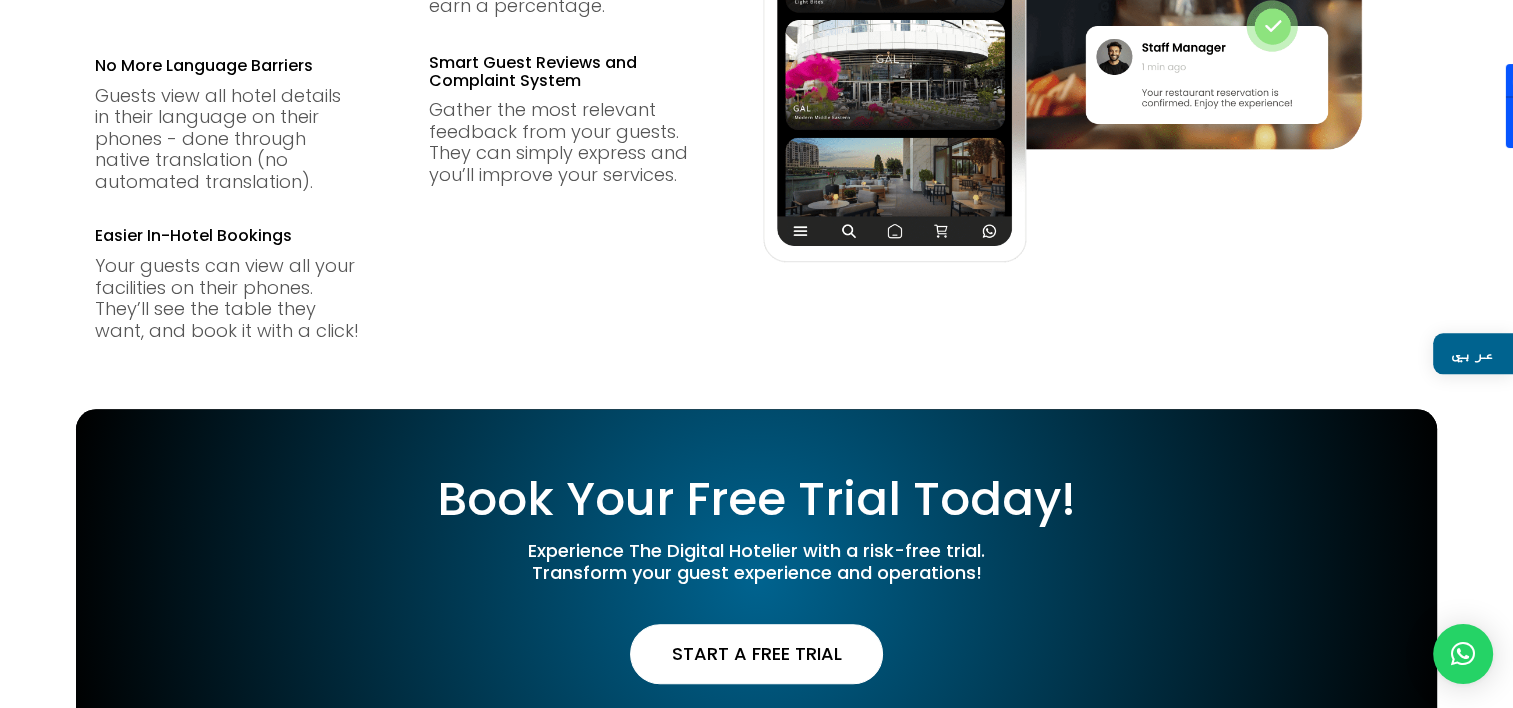 drag, startPoint x: 301, startPoint y: 289, endPoint x: 181, endPoint y: 318, distance: 123.454445 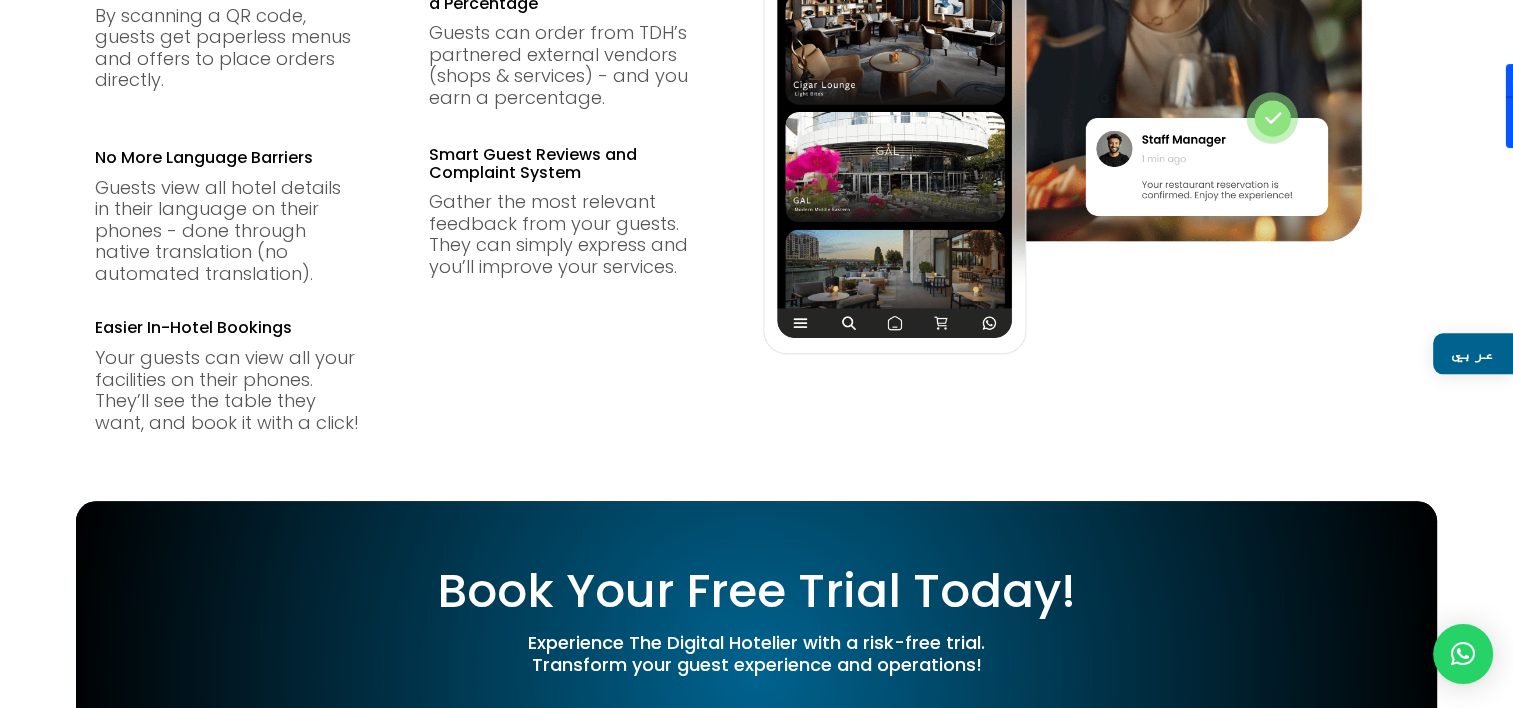 scroll, scrollTop: 1600, scrollLeft: 0, axis: vertical 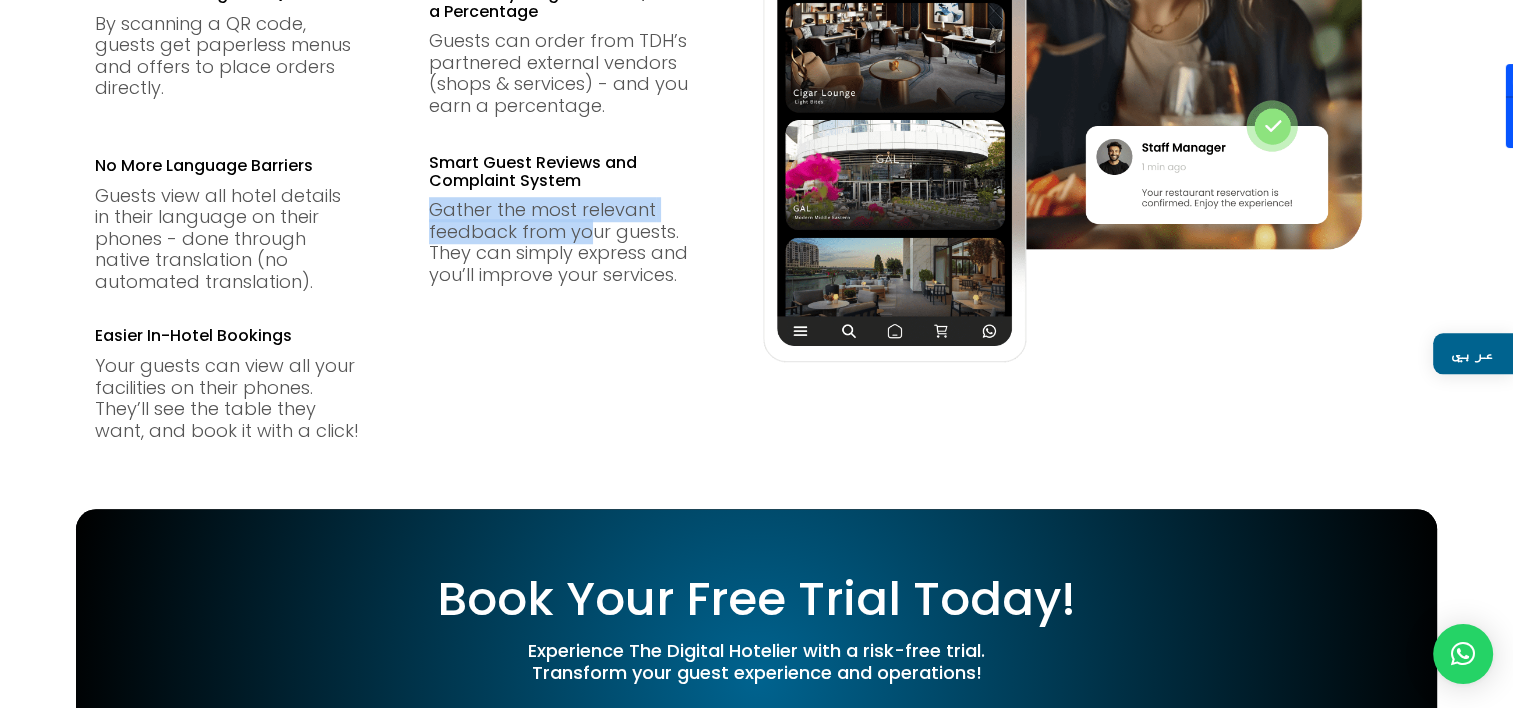 drag, startPoint x: 432, startPoint y: 191, endPoint x: 572, endPoint y: 206, distance: 140.80128 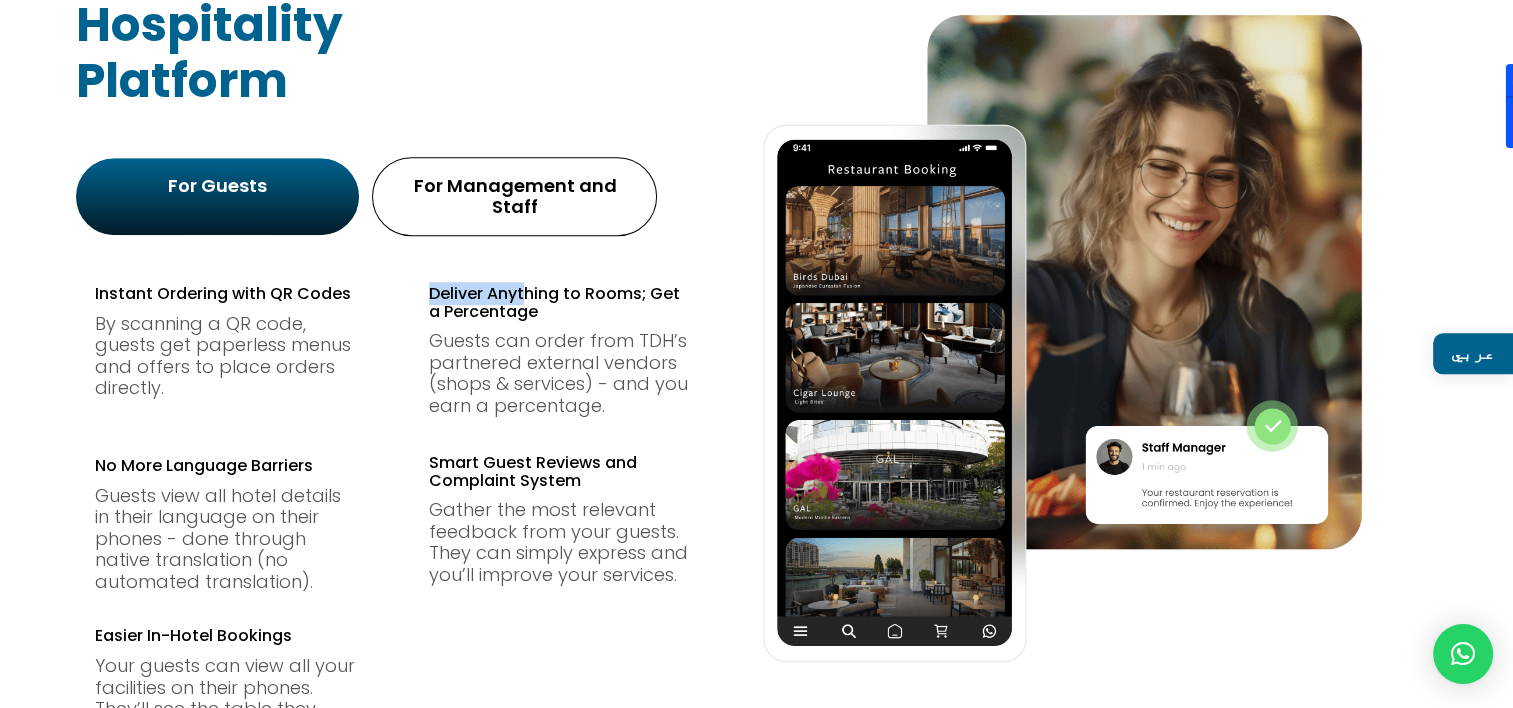 drag, startPoint x: 431, startPoint y: 277, endPoint x: 523, endPoint y: 281, distance: 92.086914 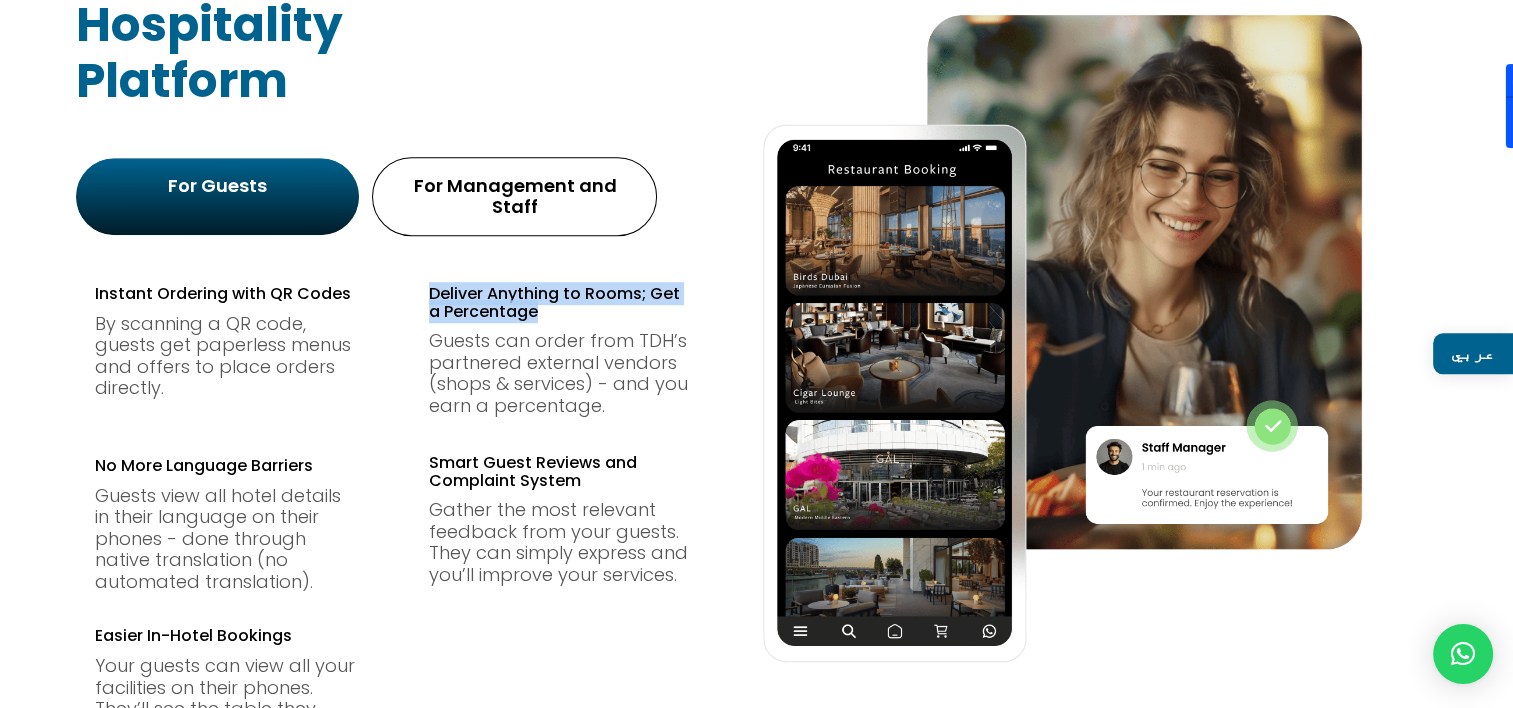 drag, startPoint x: 424, startPoint y: 269, endPoint x: 522, endPoint y: 307, distance: 105.10947 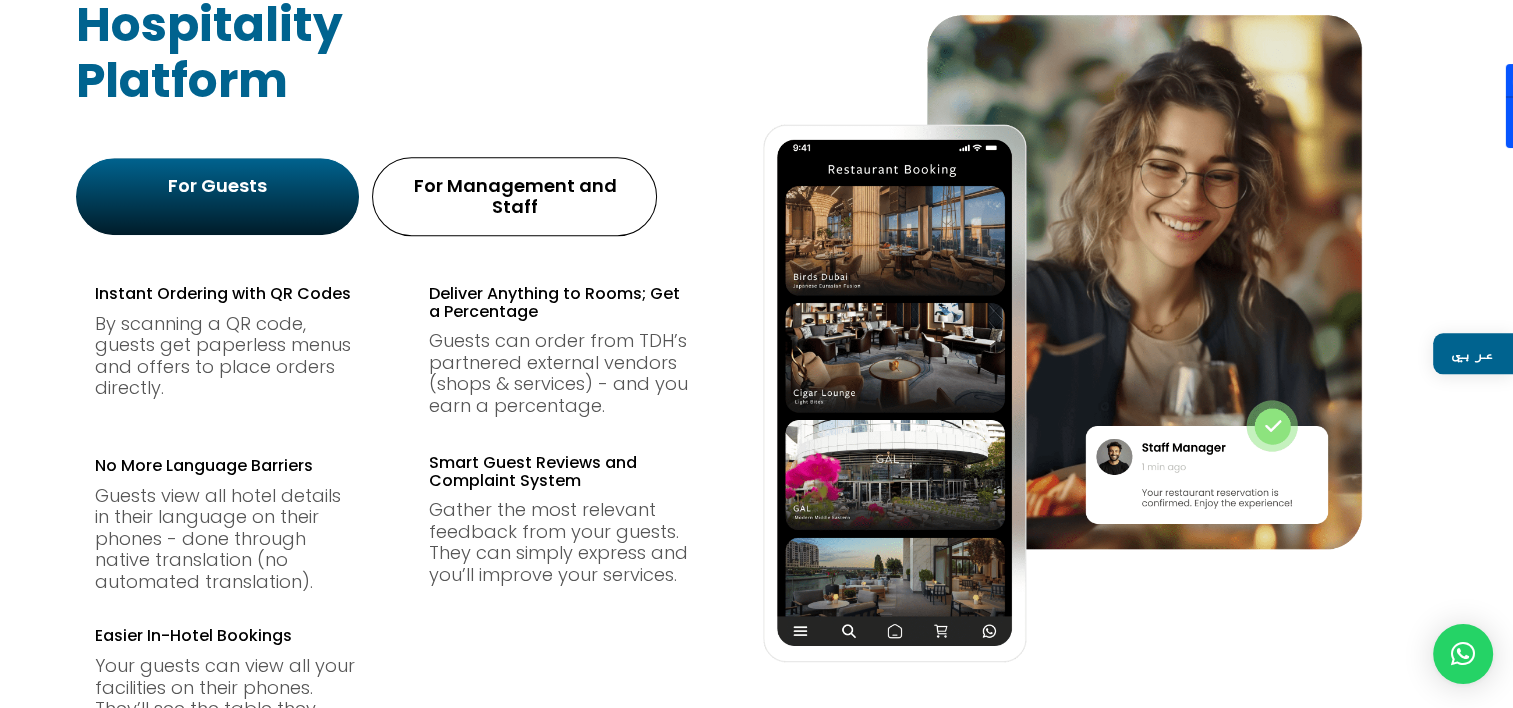 drag, startPoint x: 522, startPoint y: 307, endPoint x: 550, endPoint y: 336, distance: 40.311287 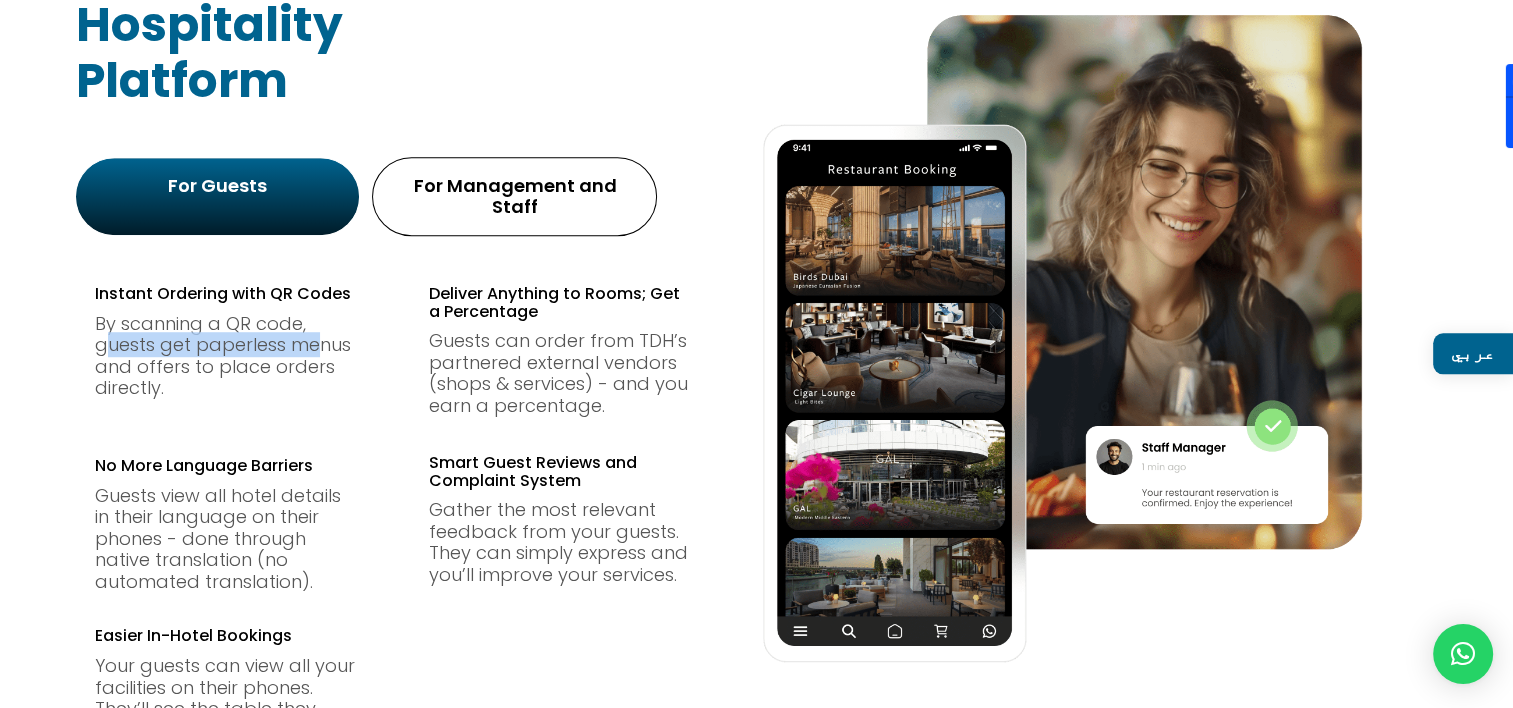 drag, startPoint x: 135, startPoint y: 324, endPoint x: 322, endPoint y: 329, distance: 187.06683 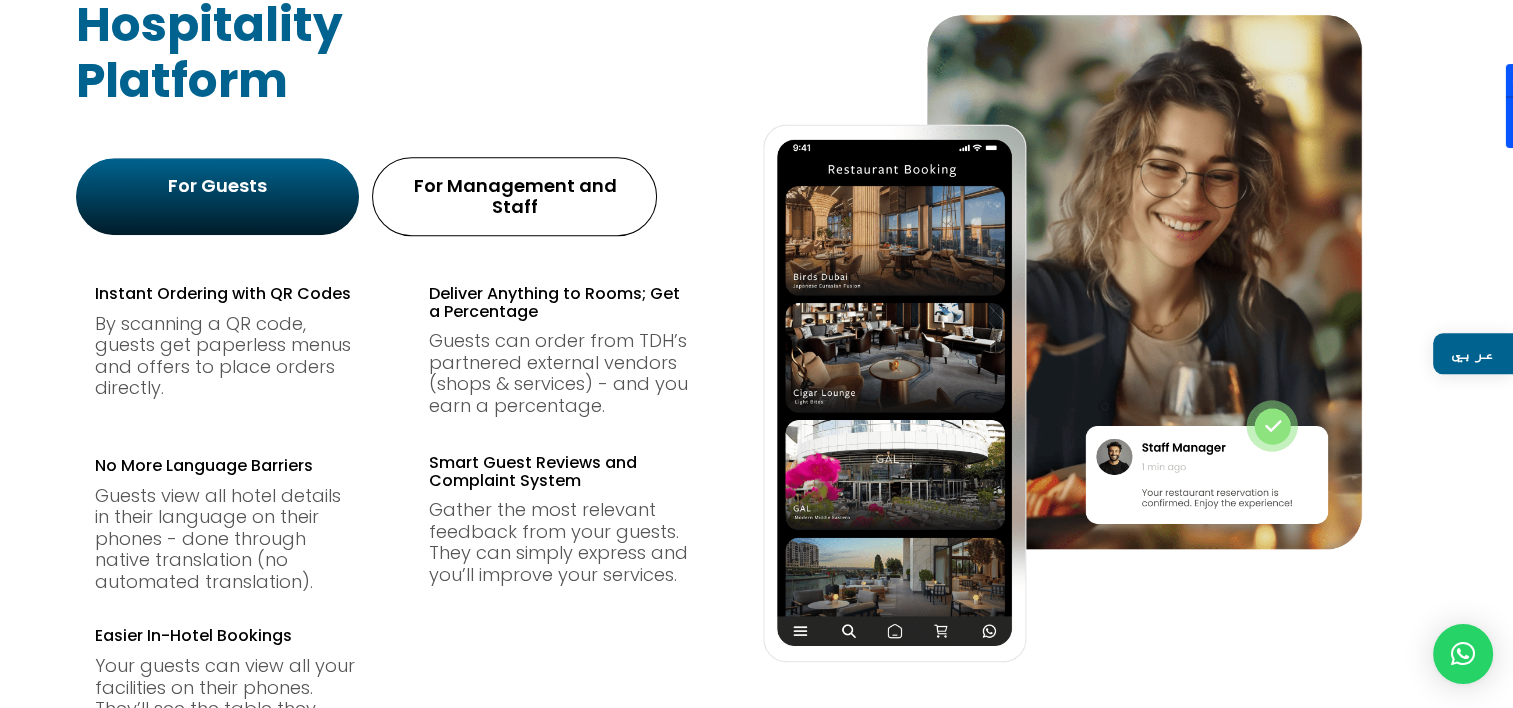 scroll, scrollTop: 1400, scrollLeft: 0, axis: vertical 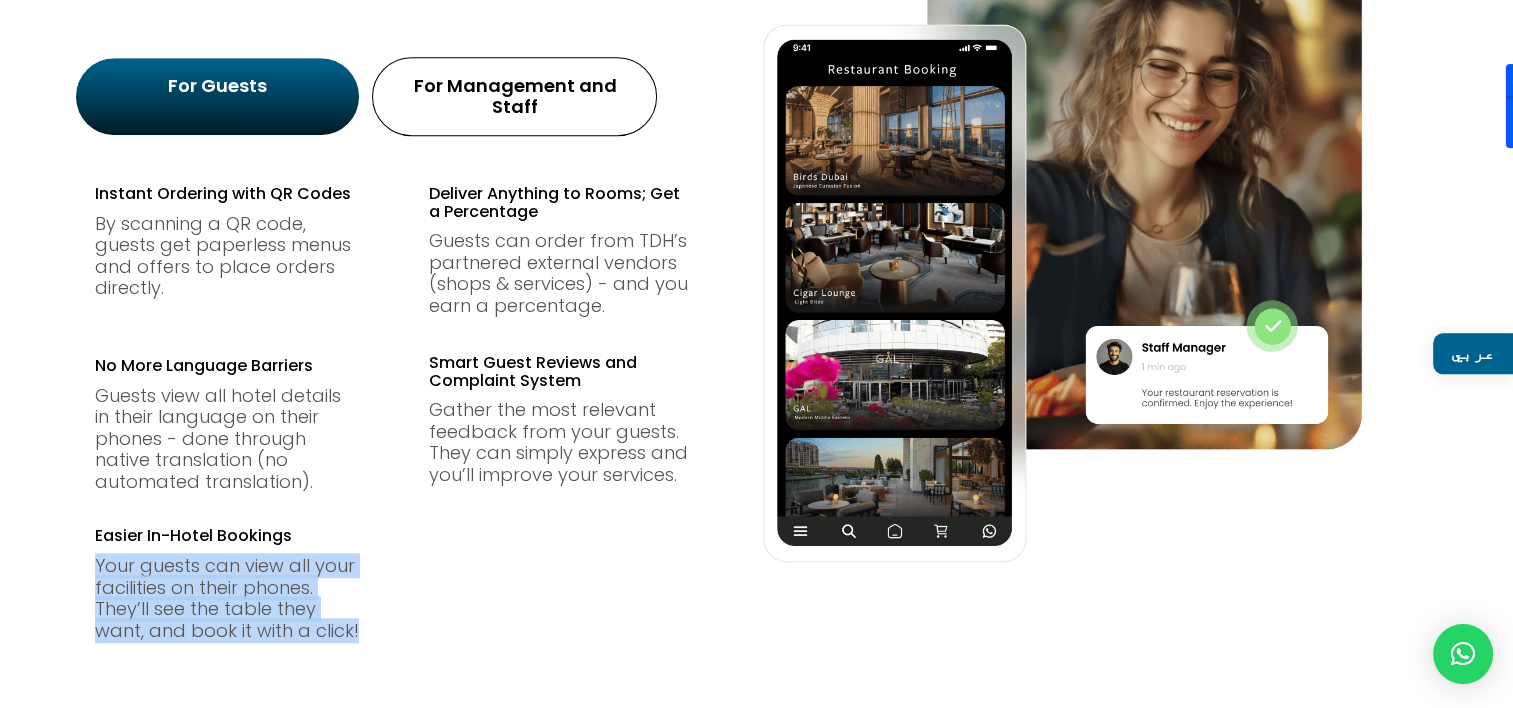 drag, startPoint x: 96, startPoint y: 536, endPoint x: 360, endPoint y: 600, distance: 271.64682 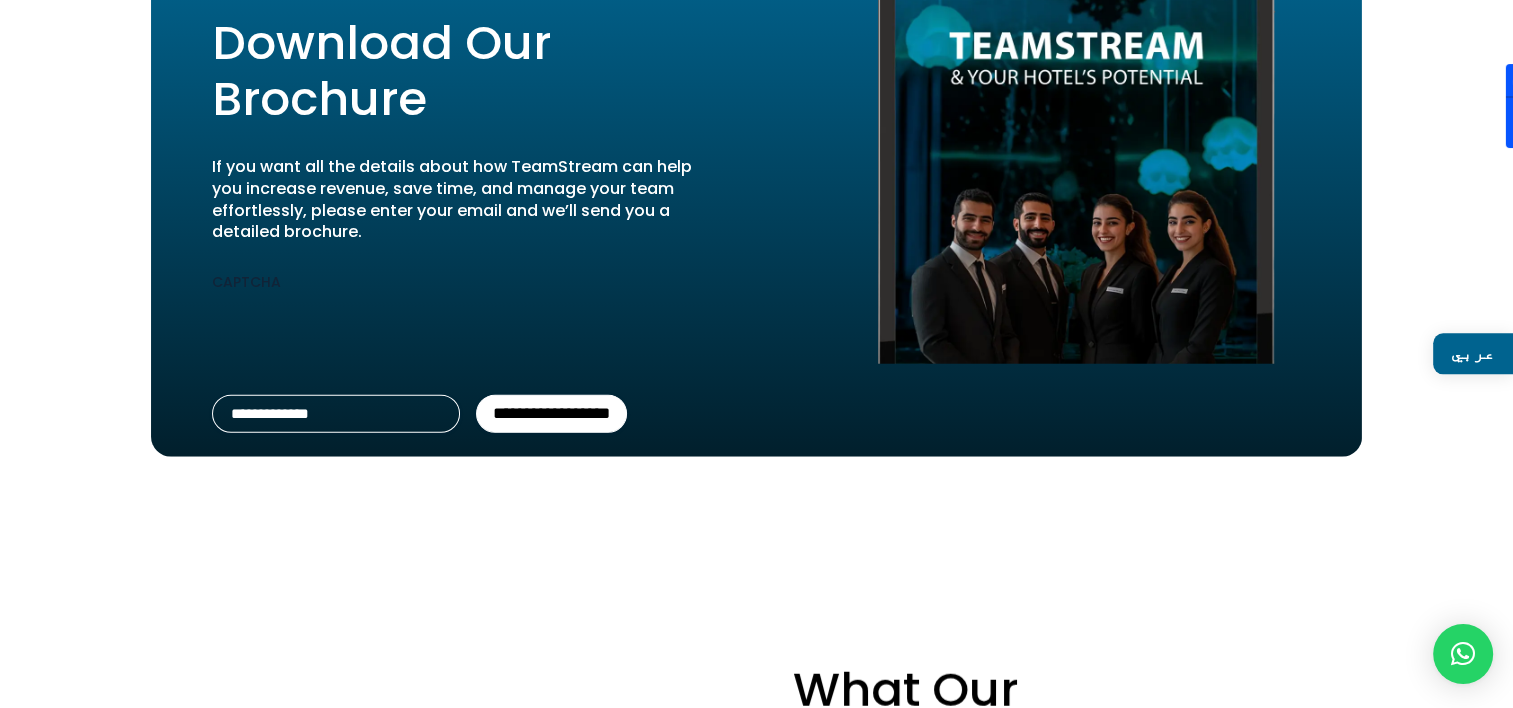 scroll, scrollTop: 4976, scrollLeft: 0, axis: vertical 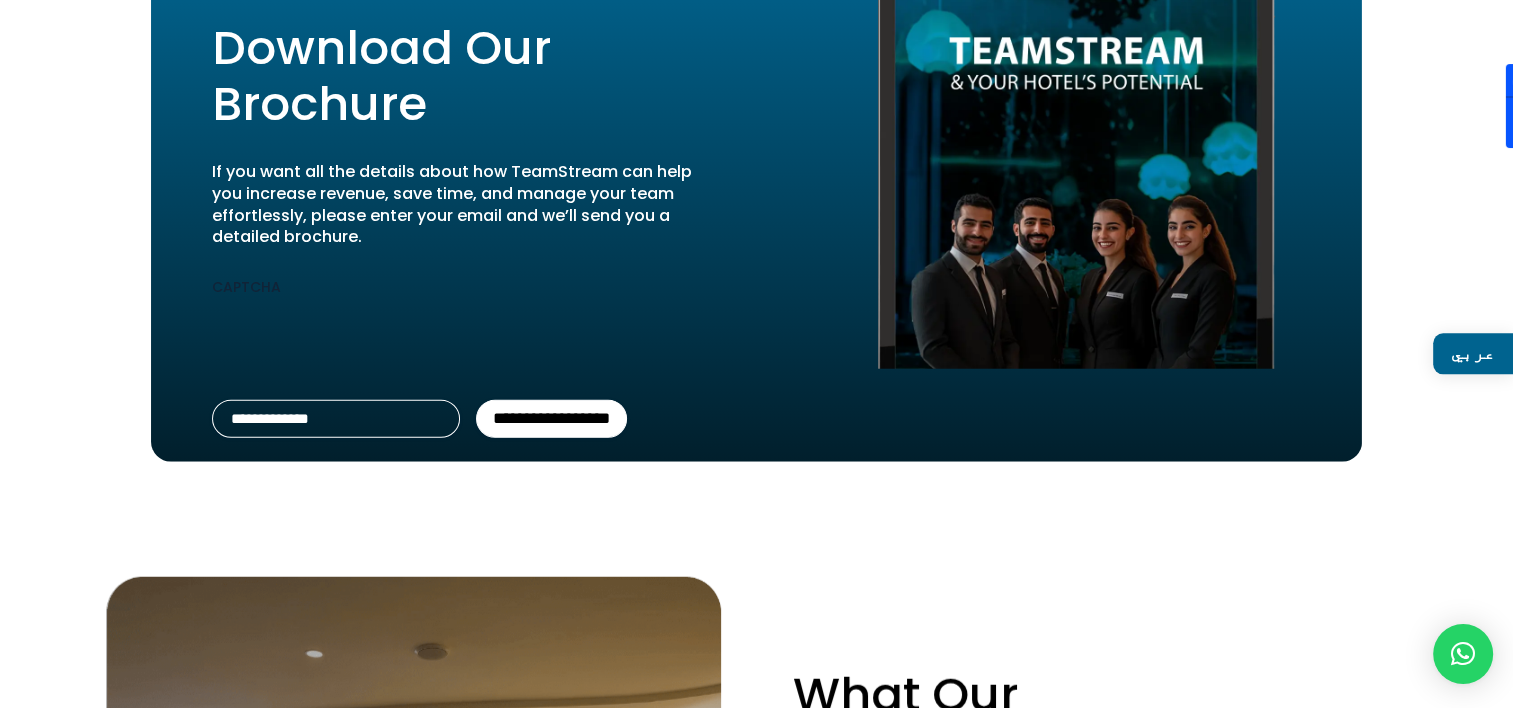 click on "**********" at bounding box center [551, 419] 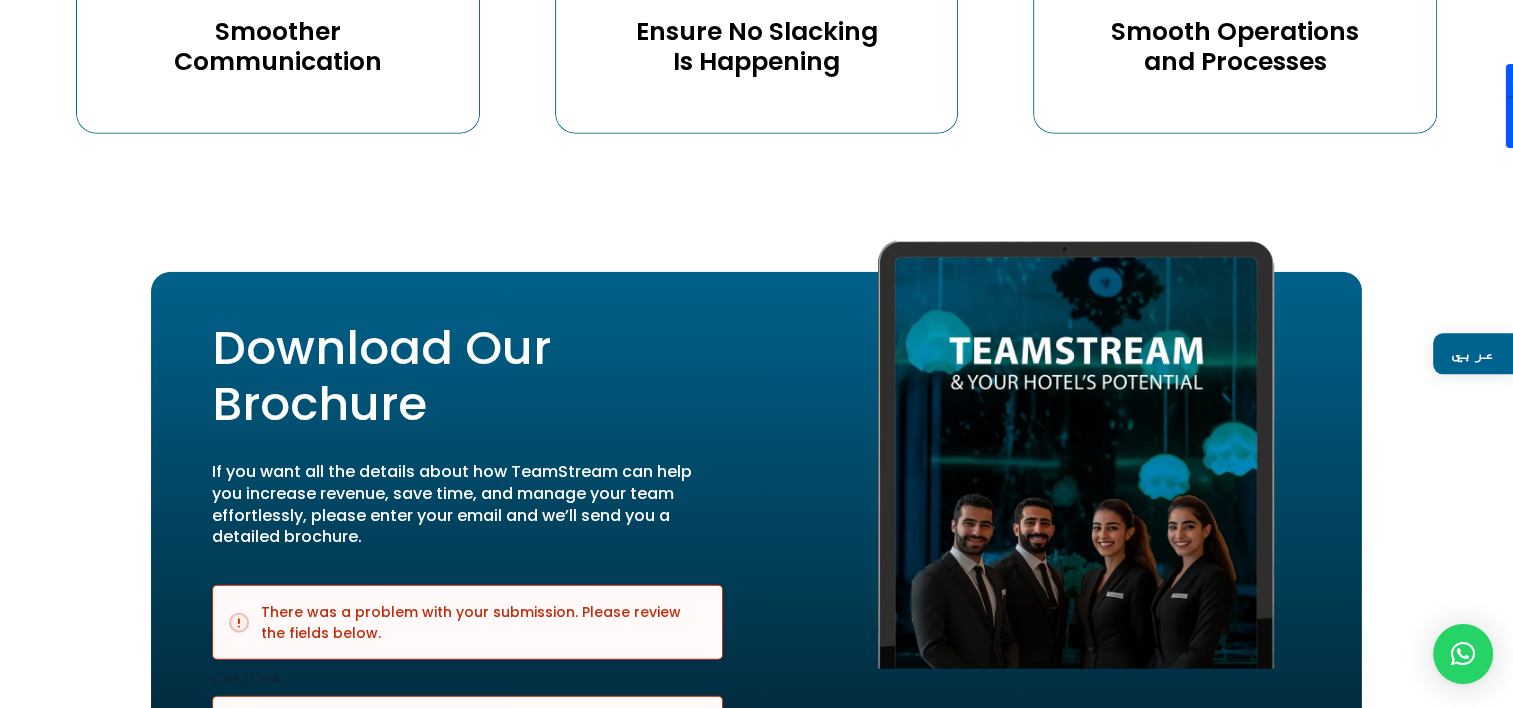 scroll, scrollTop: 5139, scrollLeft: 0, axis: vertical 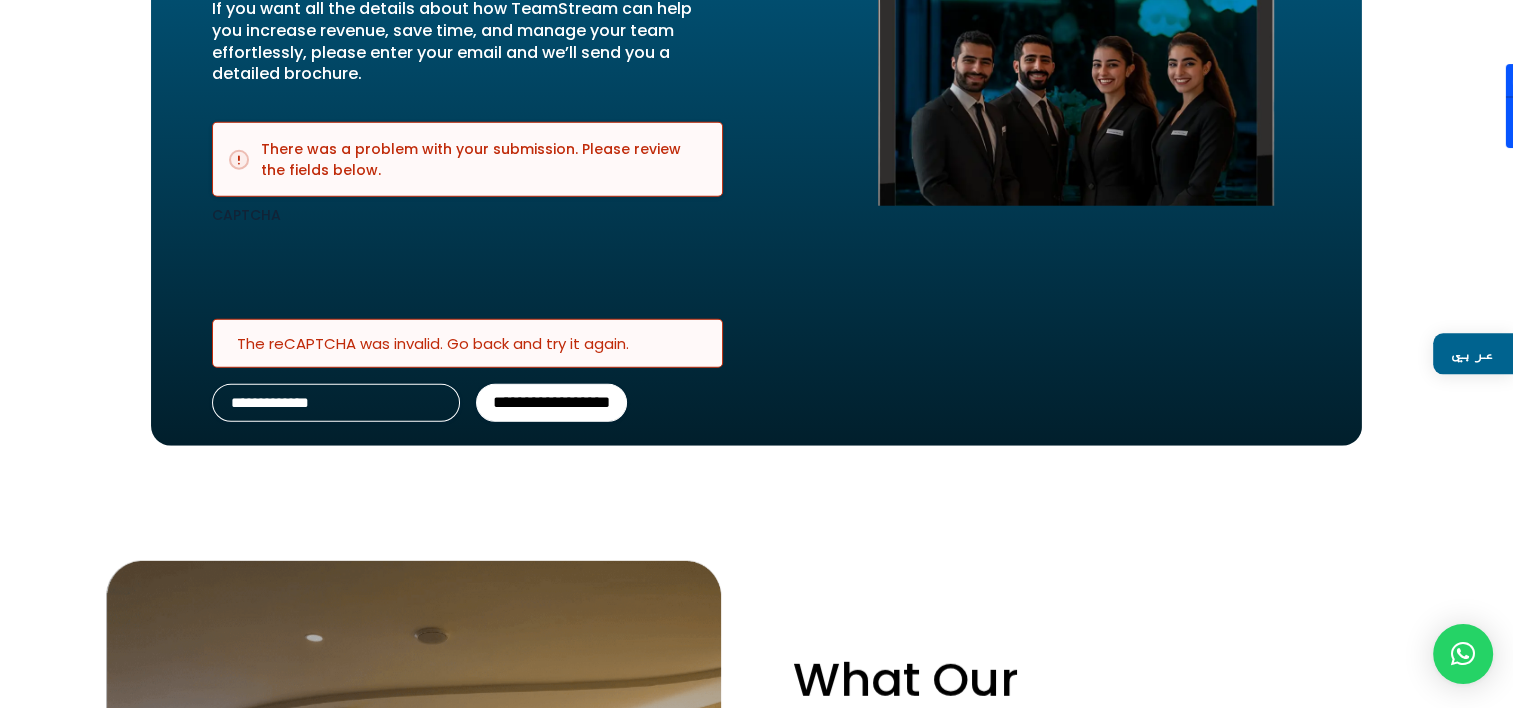 click on "**********" at bounding box center (551, 403) 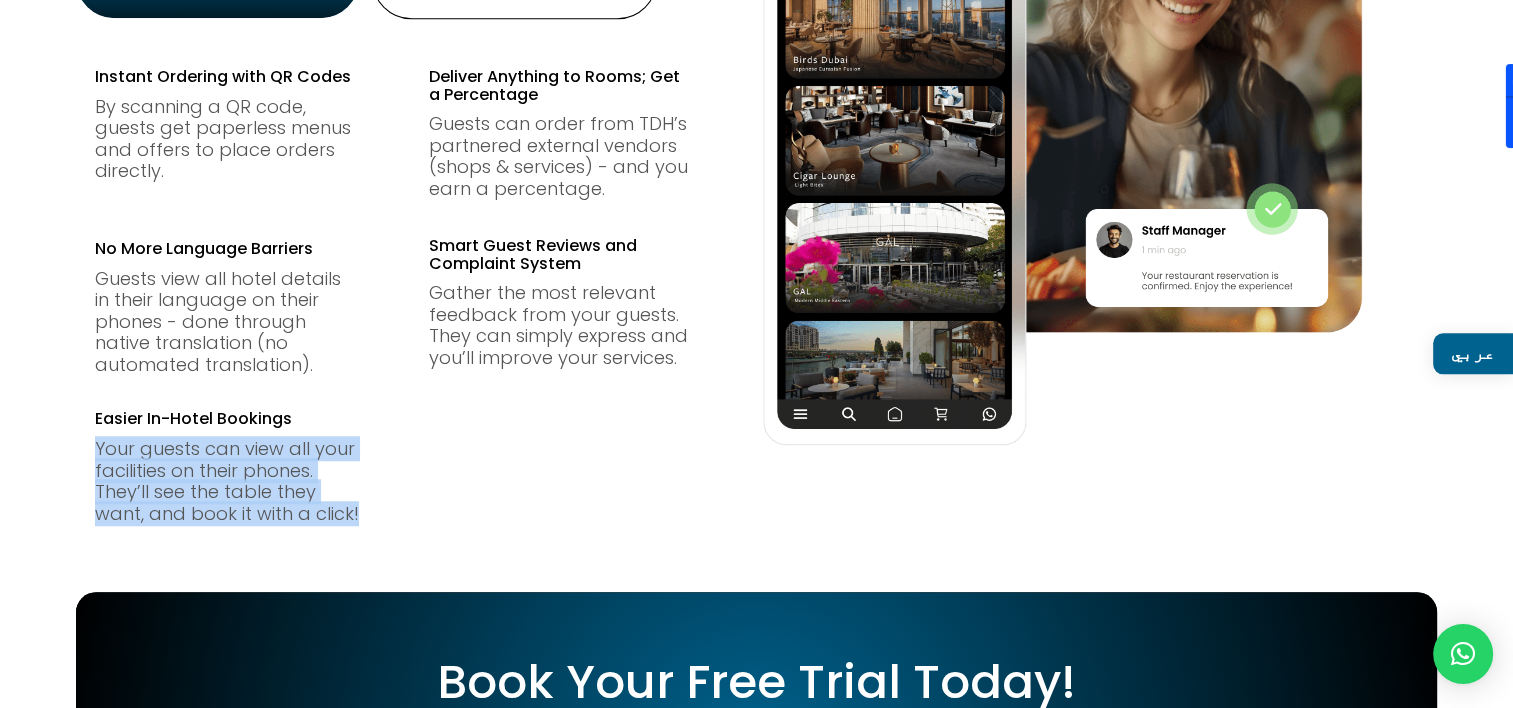 scroll, scrollTop: 1539, scrollLeft: 0, axis: vertical 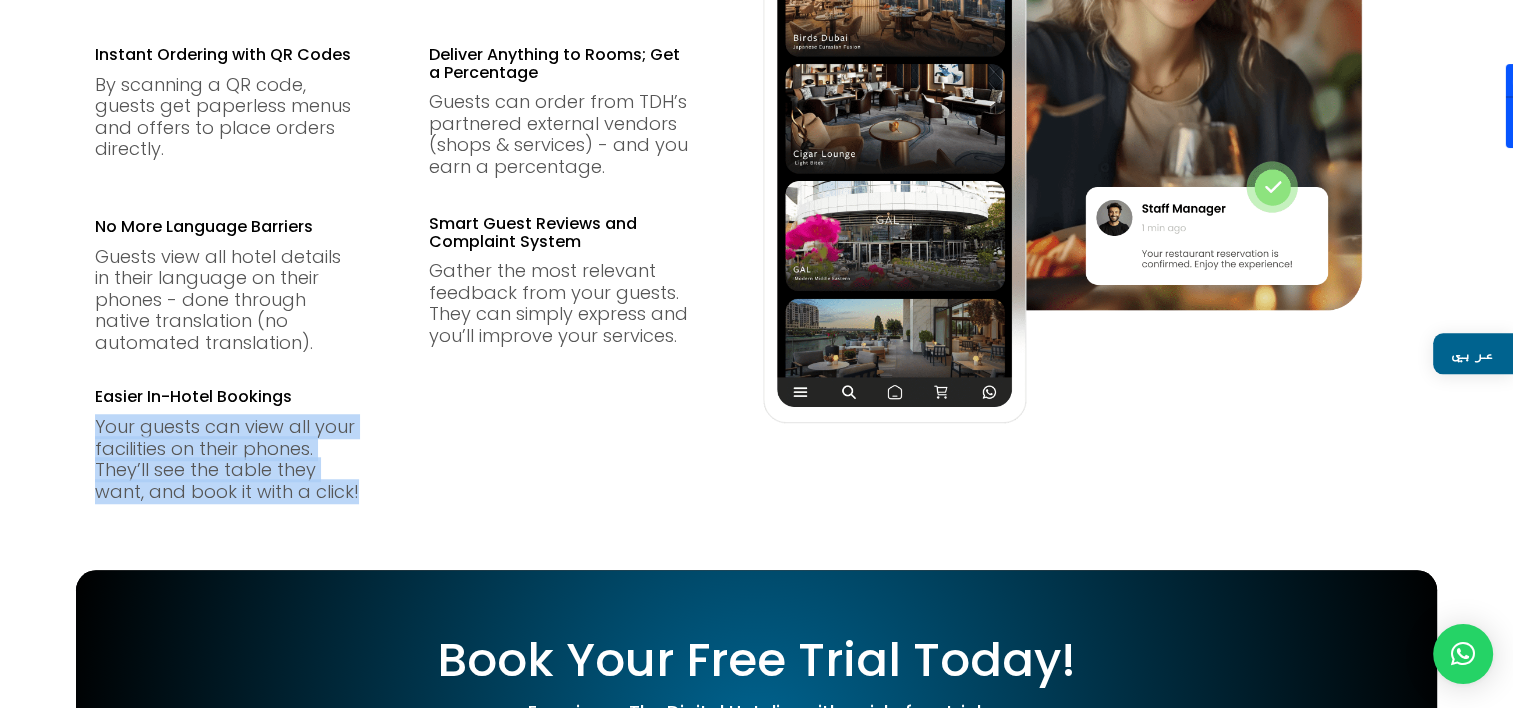 click on "Your guests can view all your facilities on their phones. They’ll see the table they want, and book it with a click!" at bounding box center (227, 459) 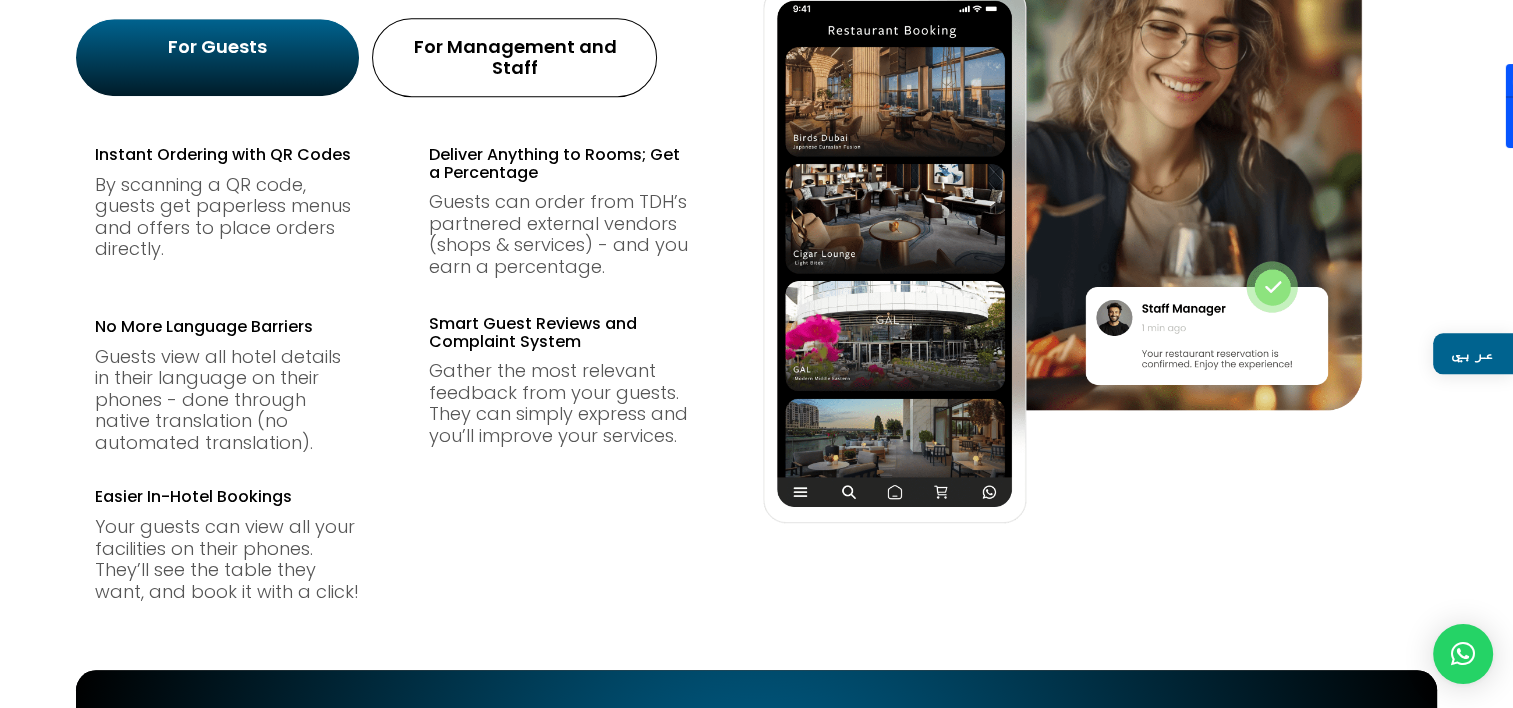 scroll, scrollTop: 1339, scrollLeft: 0, axis: vertical 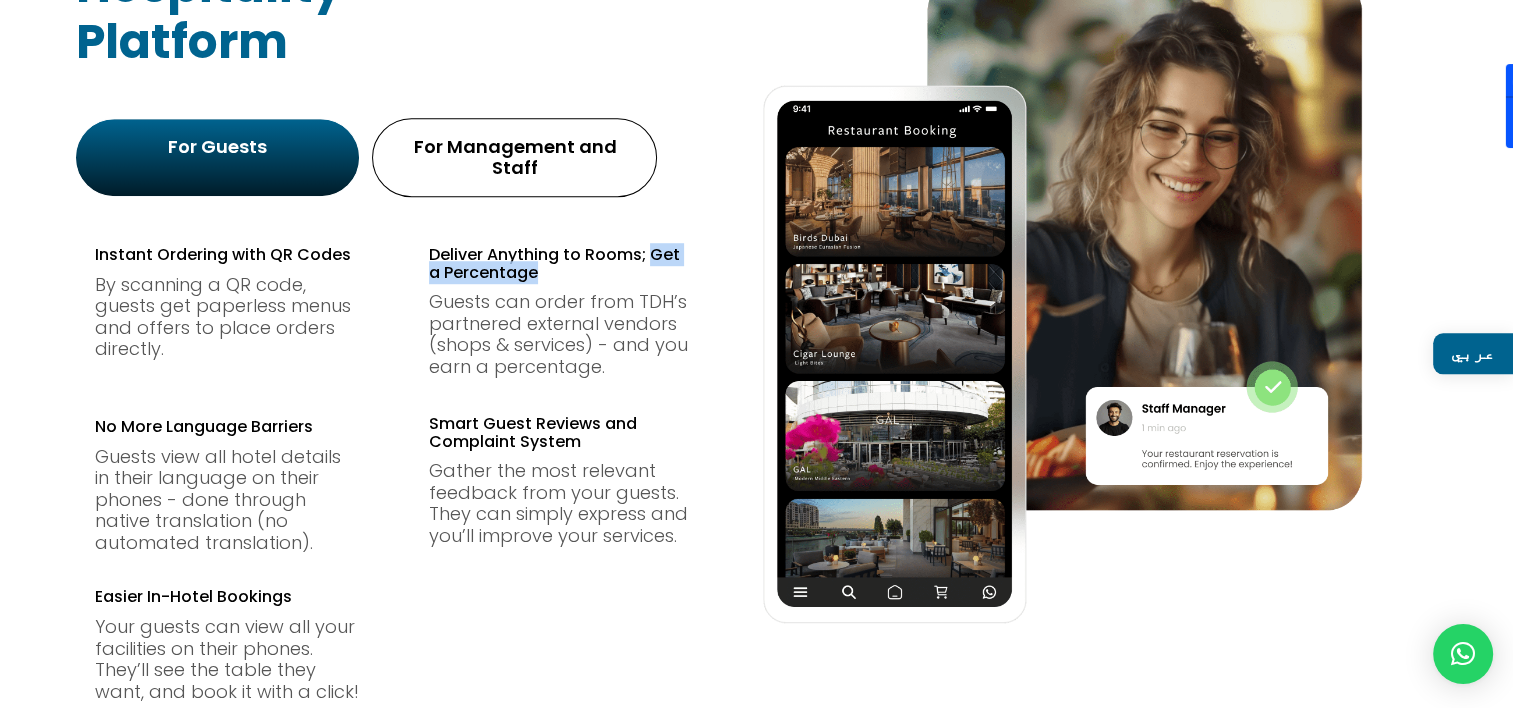drag, startPoint x: 649, startPoint y: 239, endPoint x: 648, endPoint y: 252, distance: 13.038404 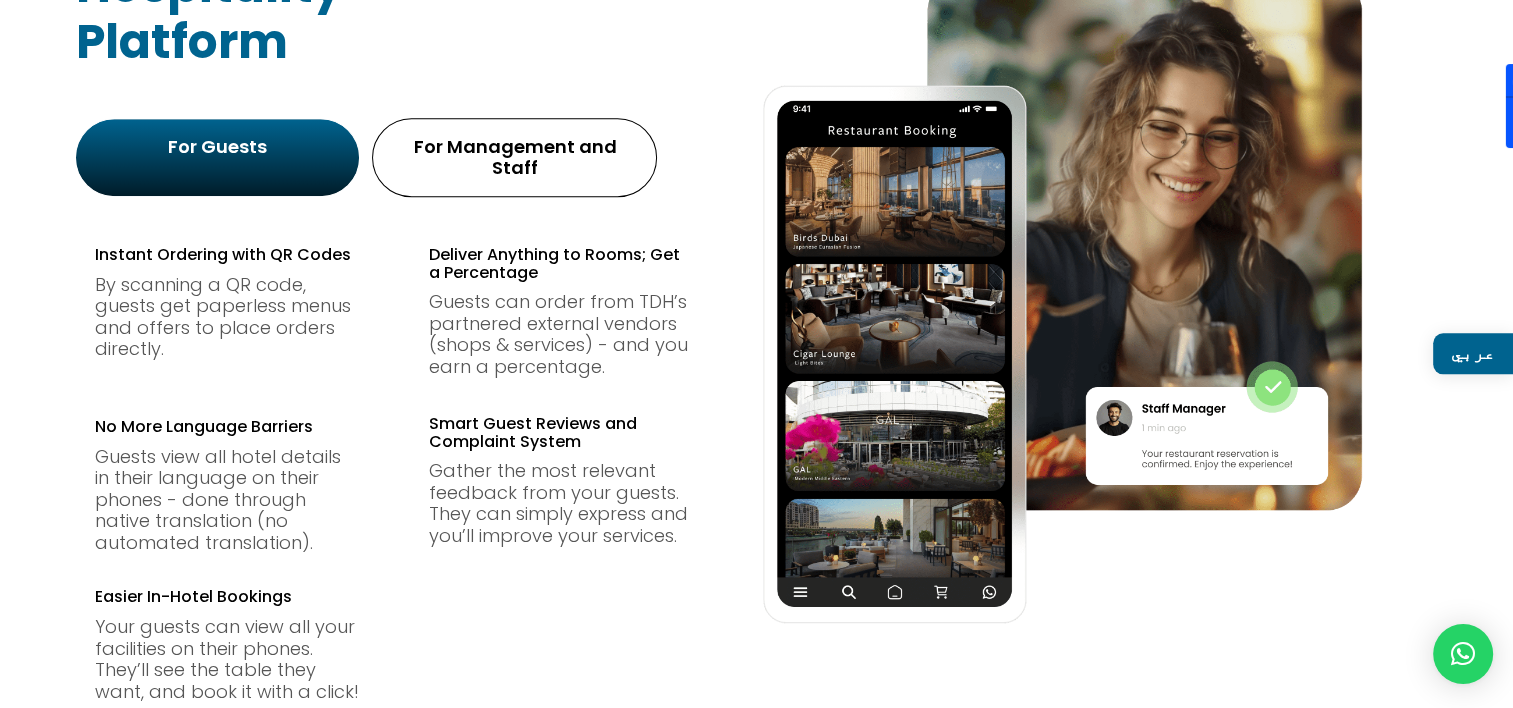 click on "Deliver Anything to Rooms; Get a Percentage" at bounding box center (554, 263) 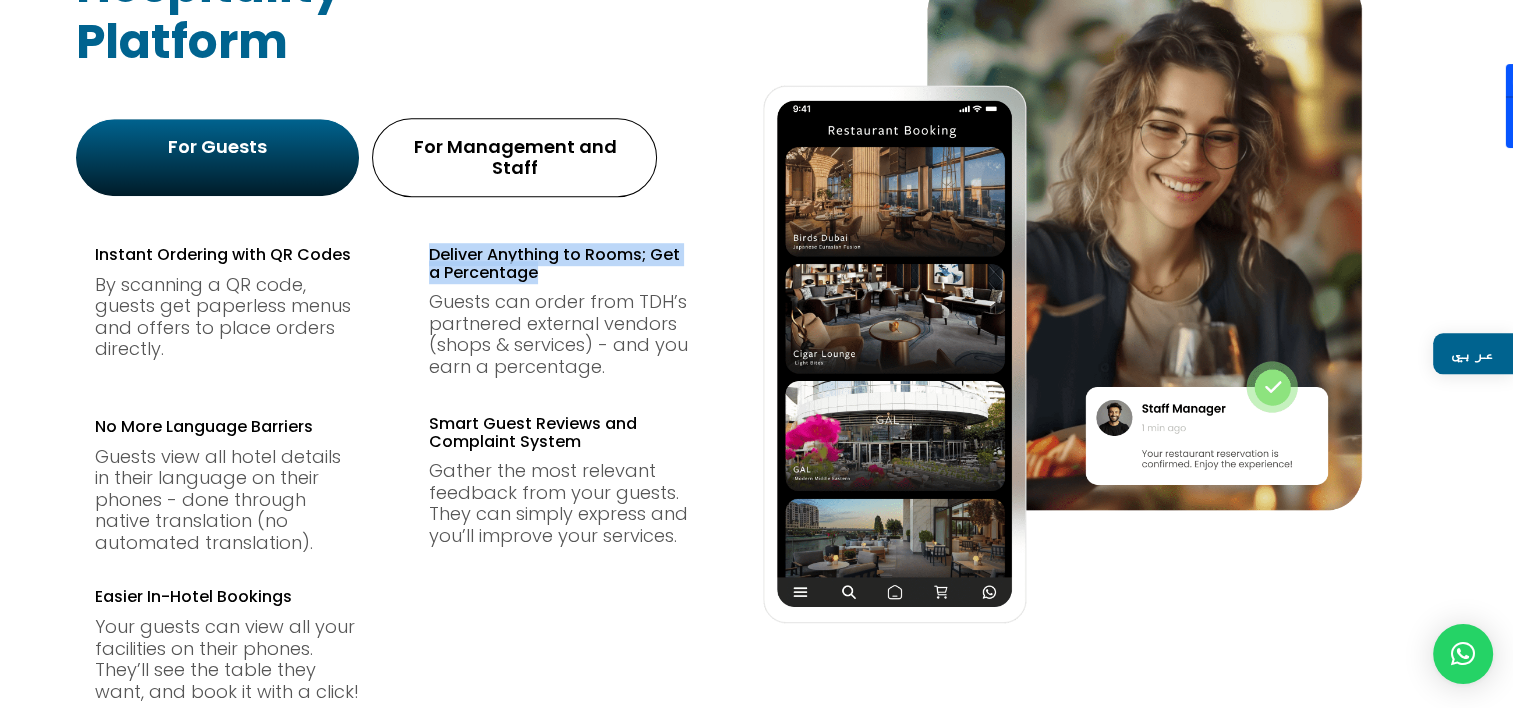 drag, startPoint x: 430, startPoint y: 233, endPoint x: 548, endPoint y: 264, distance: 122.0041 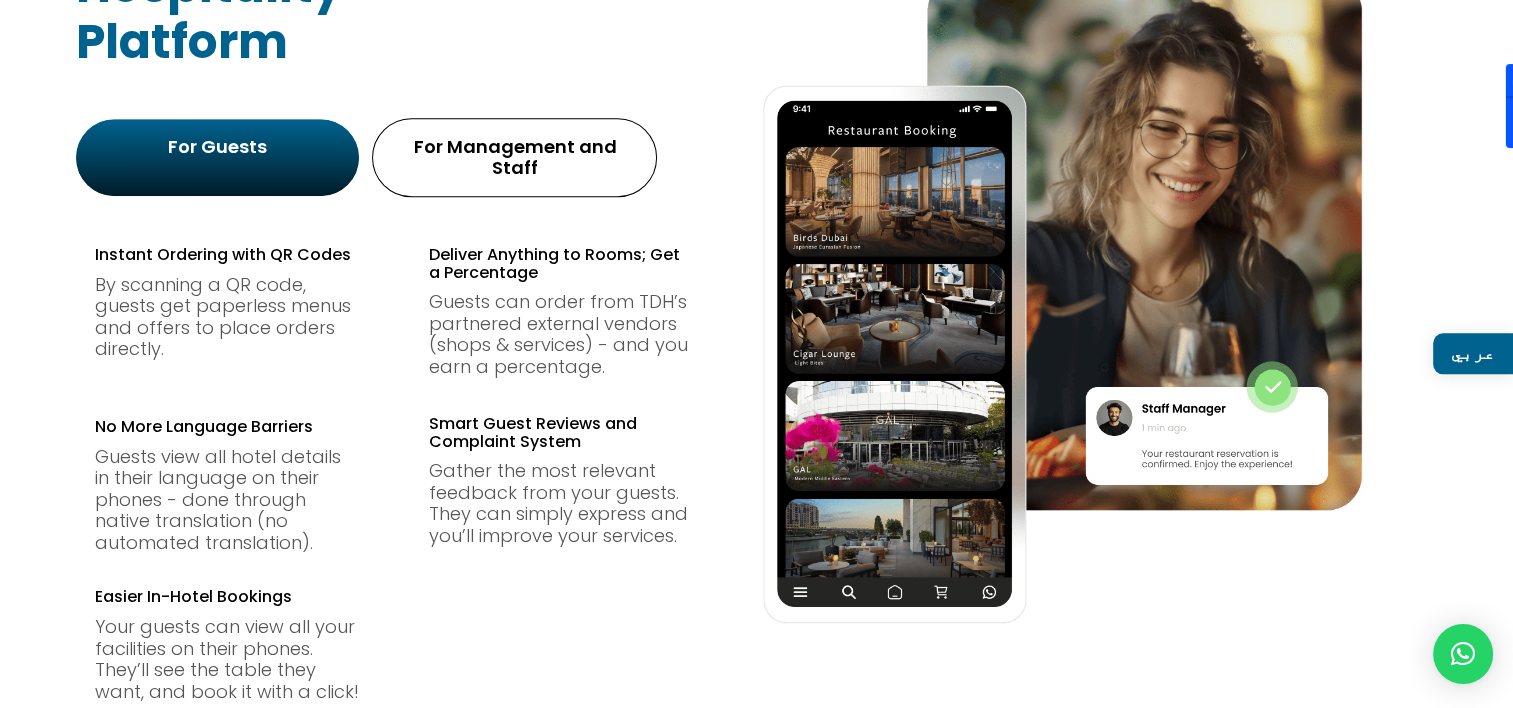 click on "For Management and Staff" at bounding box center [514, 157] 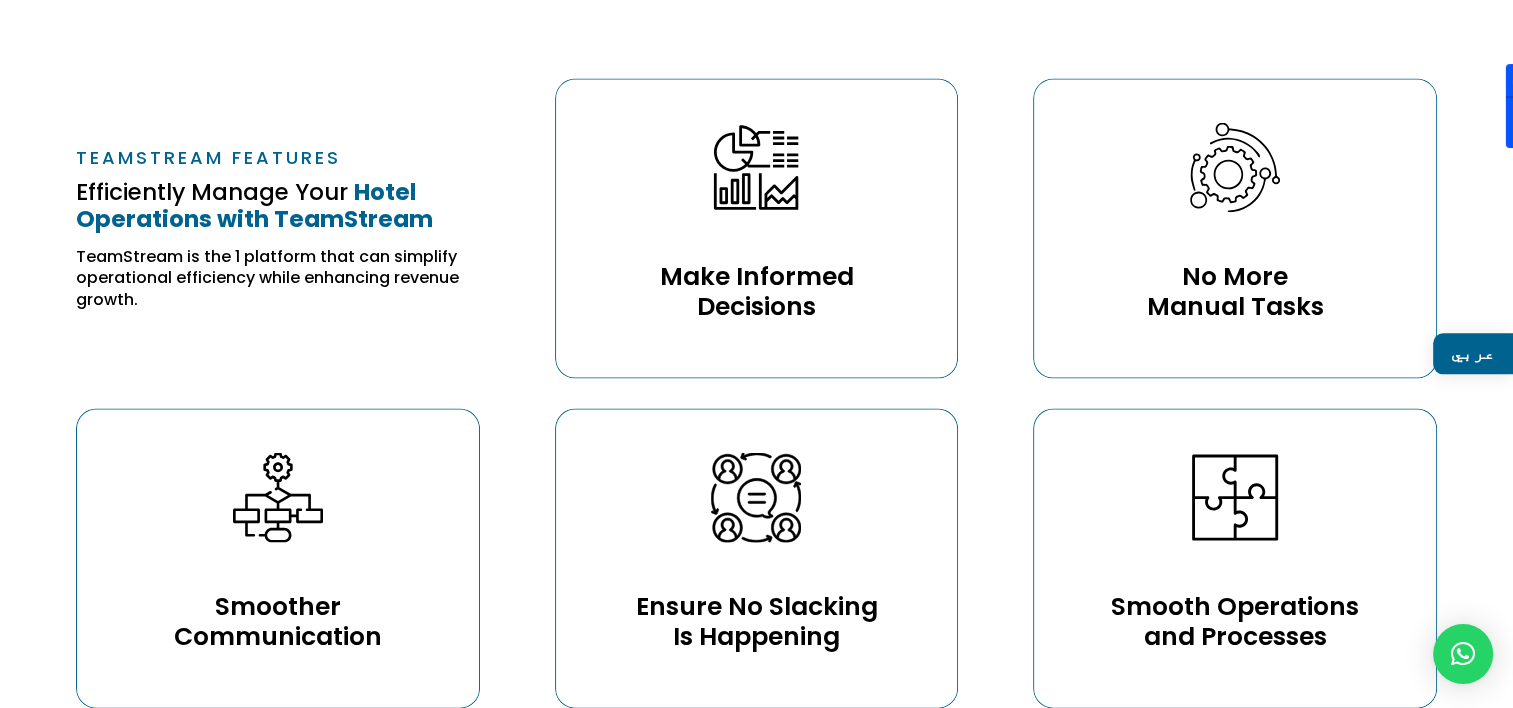 scroll, scrollTop: 4139, scrollLeft: 0, axis: vertical 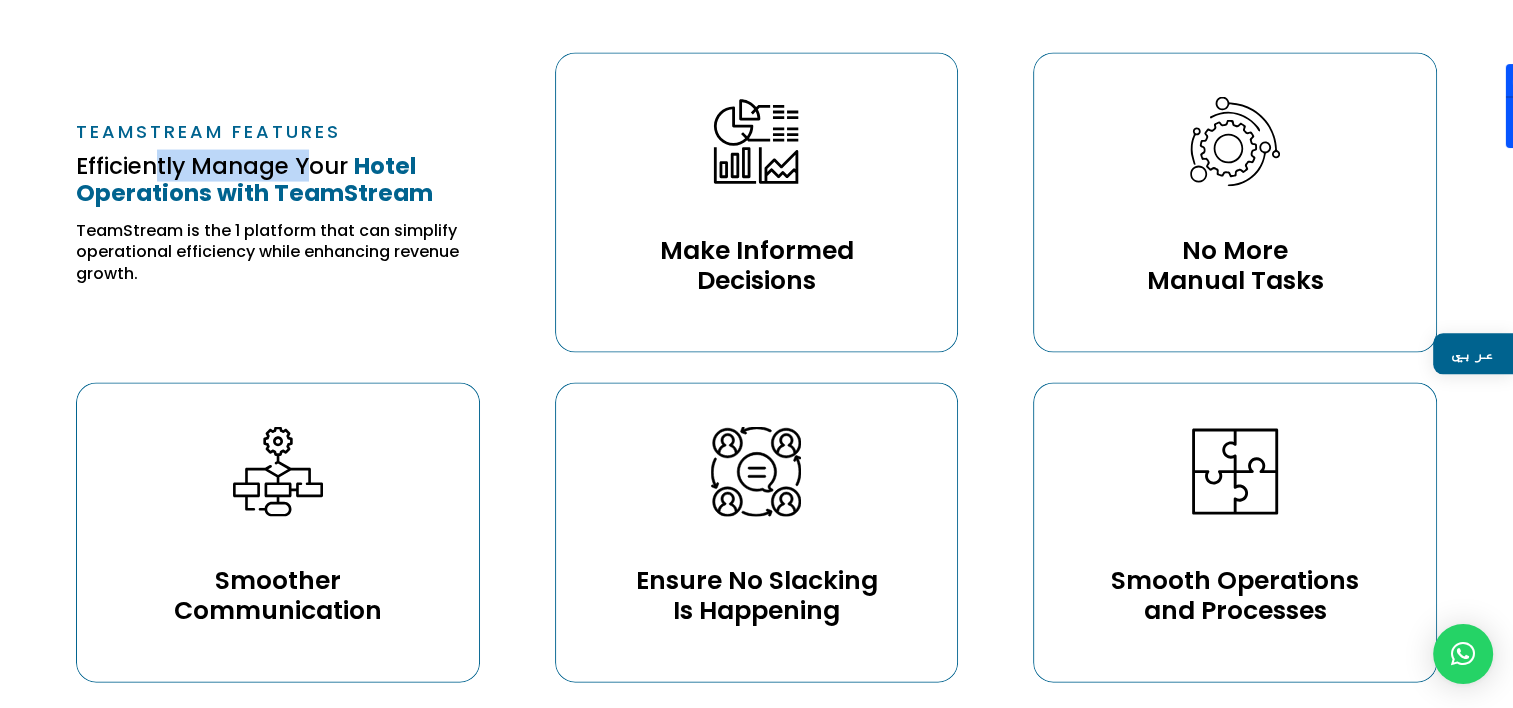 drag, startPoint x: 157, startPoint y: 108, endPoint x: 308, endPoint y: 100, distance: 151.21178 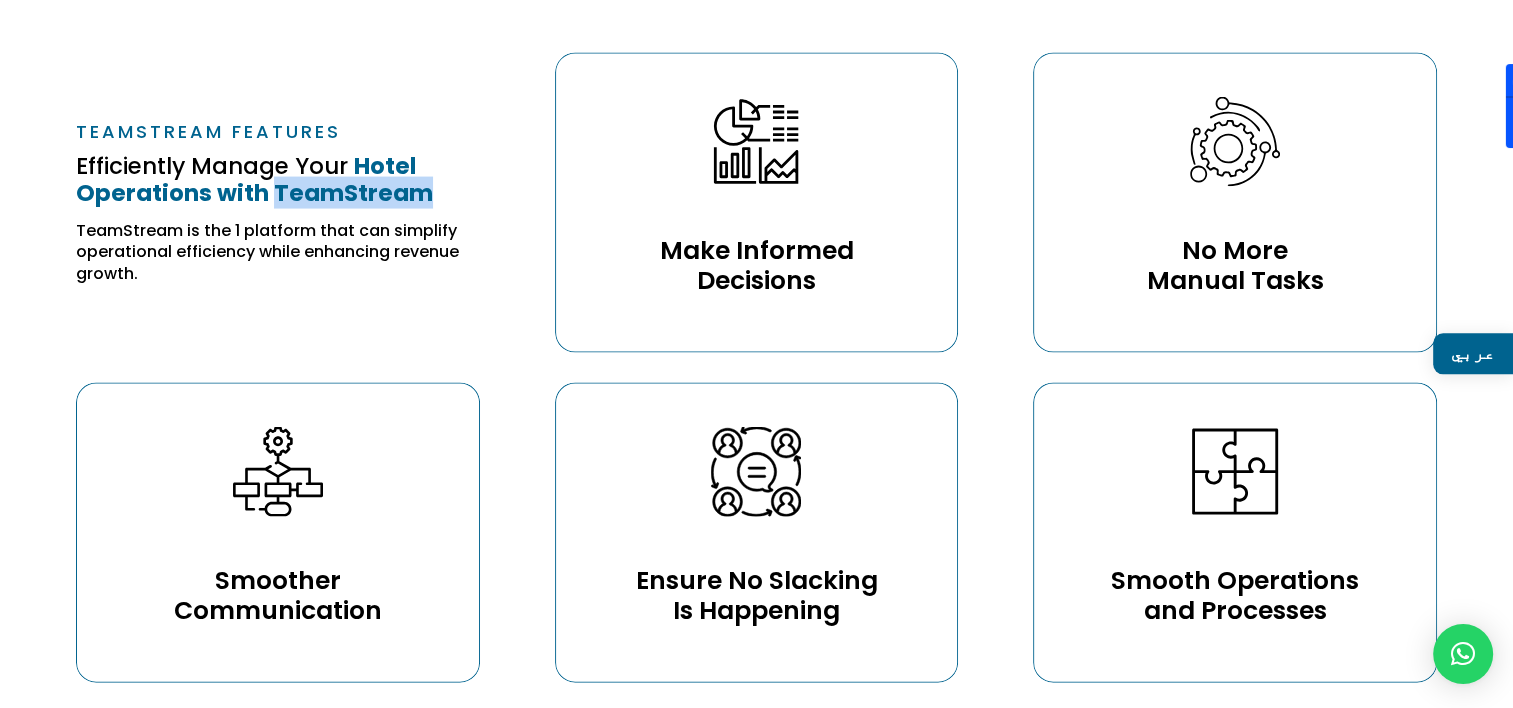 drag, startPoint x: 272, startPoint y: 124, endPoint x: 413, endPoint y: 126, distance: 141.01419 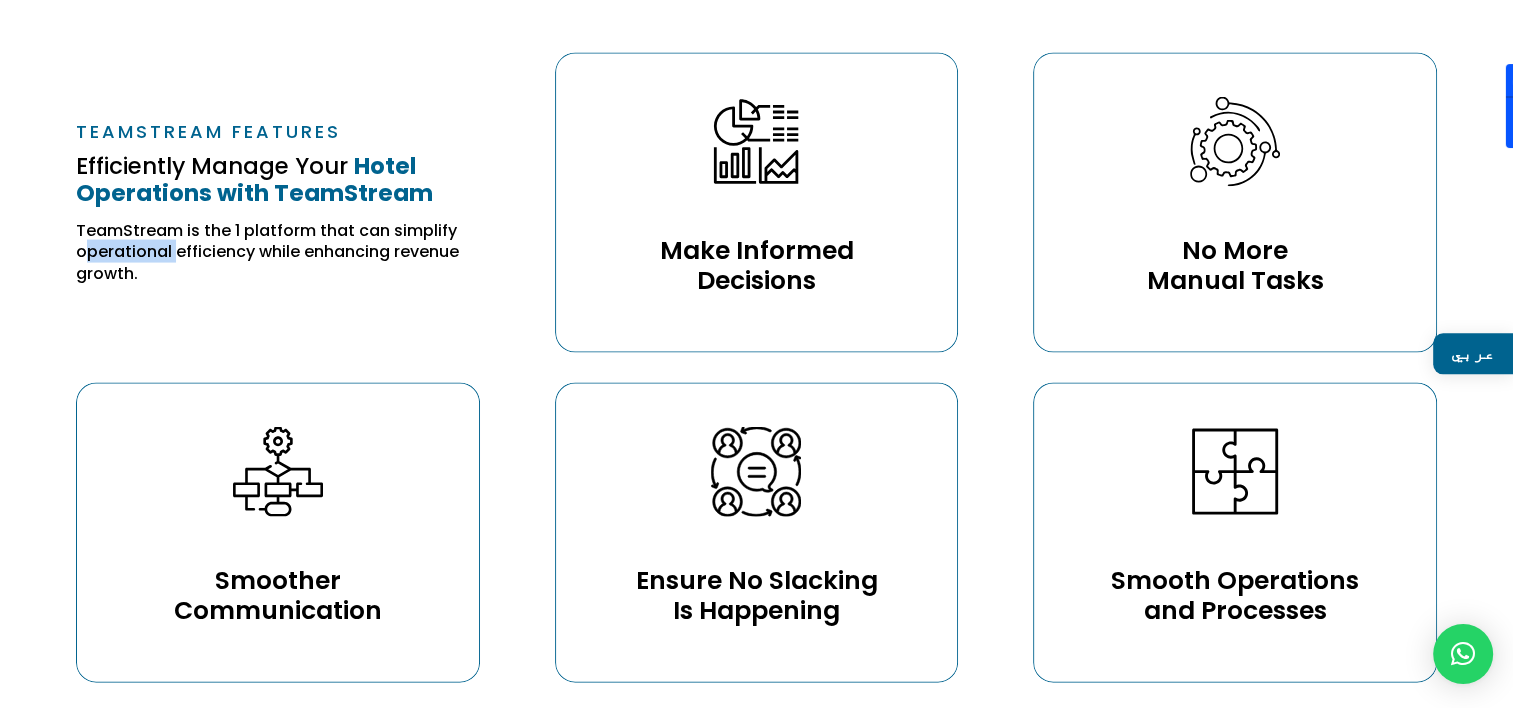 drag, startPoint x: 84, startPoint y: 194, endPoint x: 174, endPoint y: 189, distance: 90.13878 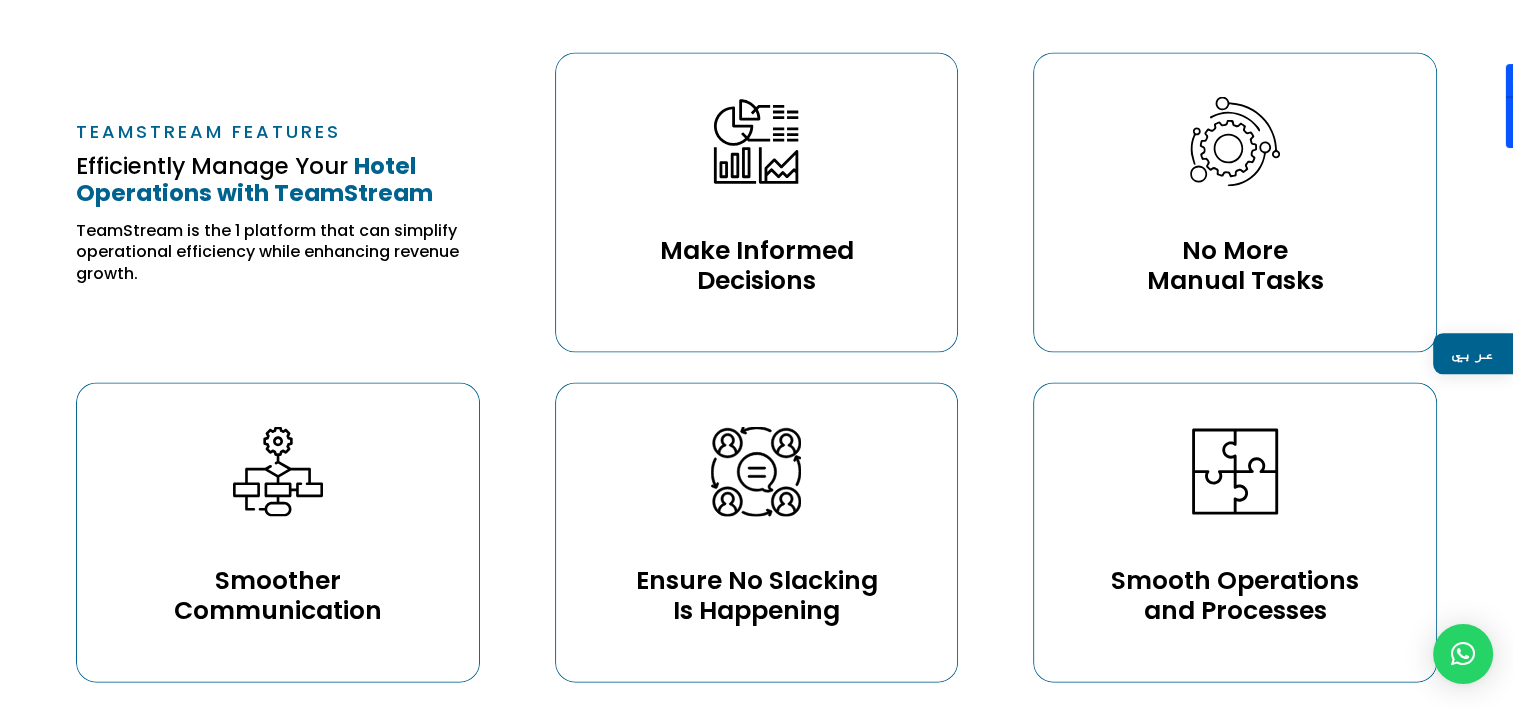 drag, startPoint x: 174, startPoint y: 189, endPoint x: 136, endPoint y: 212, distance: 44.418465 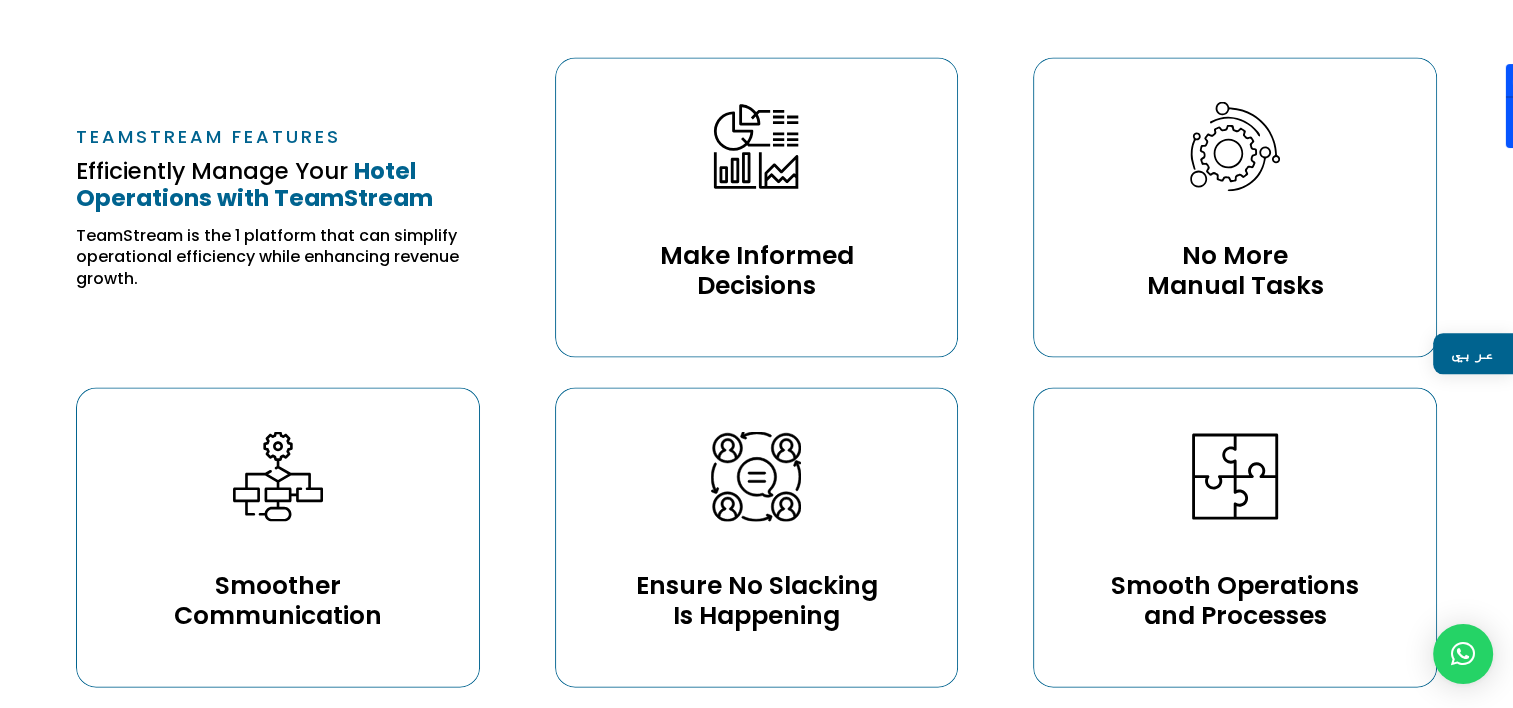 scroll, scrollTop: 4139, scrollLeft: 0, axis: vertical 